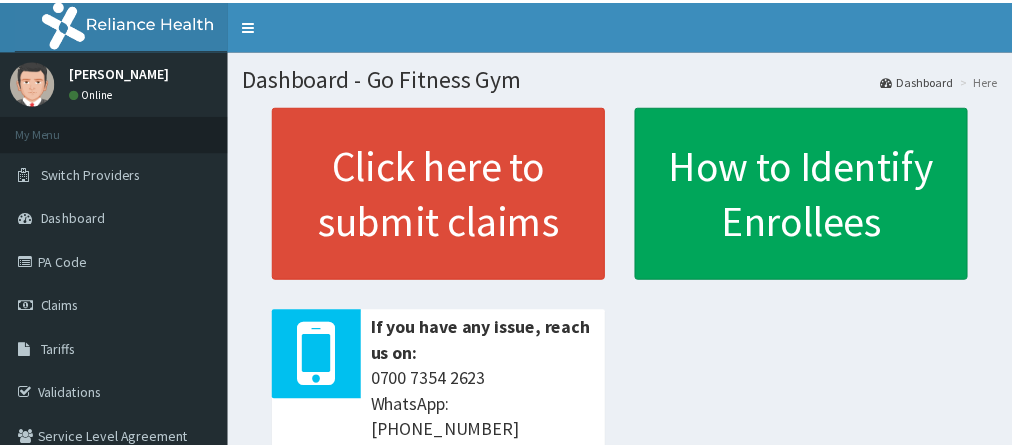 scroll, scrollTop: 0, scrollLeft: 0, axis: both 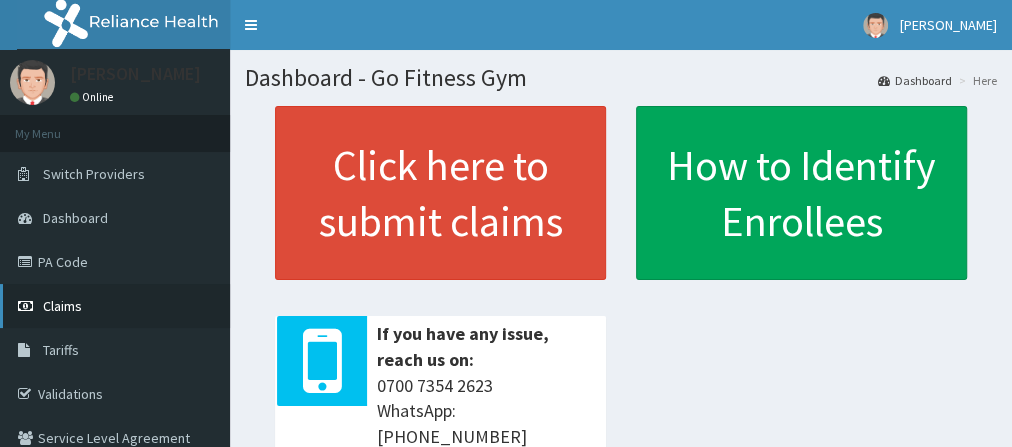 click on "Claims" at bounding box center (115, 306) 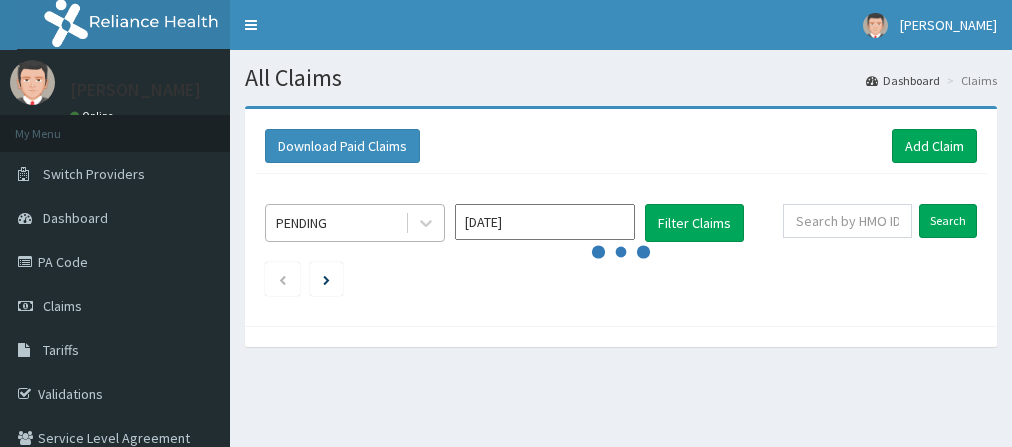 scroll, scrollTop: 0, scrollLeft: 0, axis: both 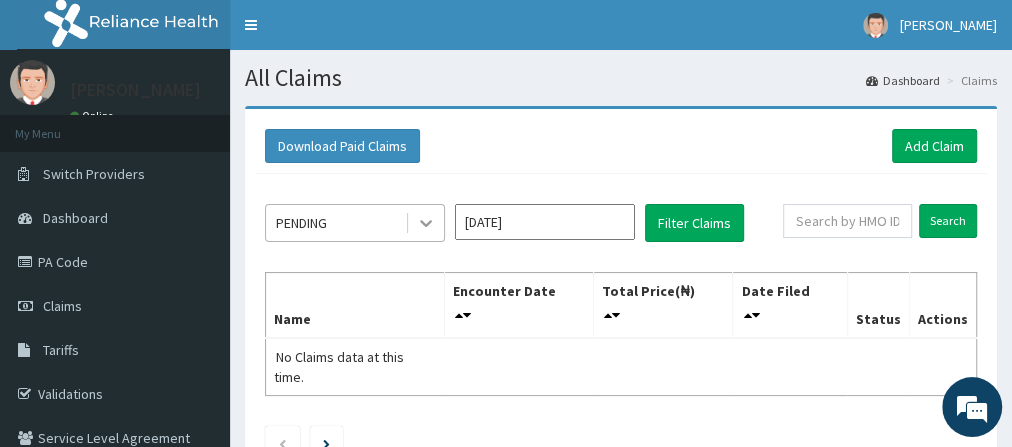 click 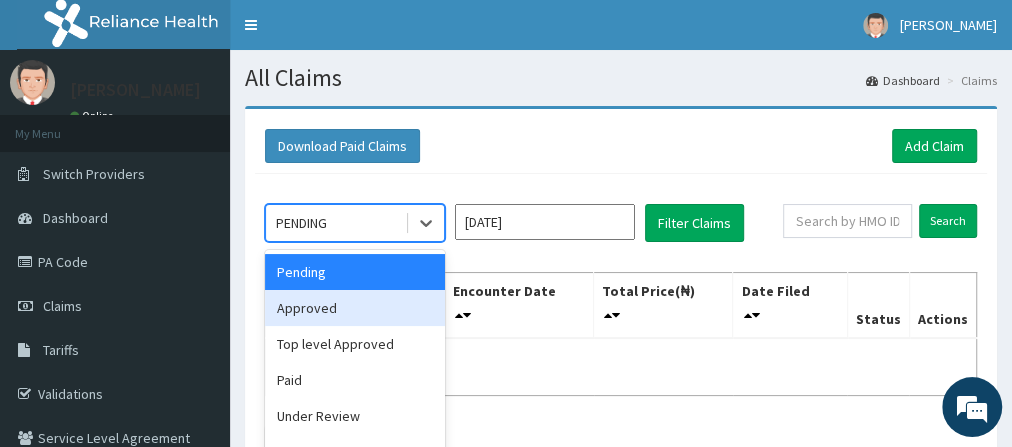 click on "Approved" at bounding box center [355, 308] 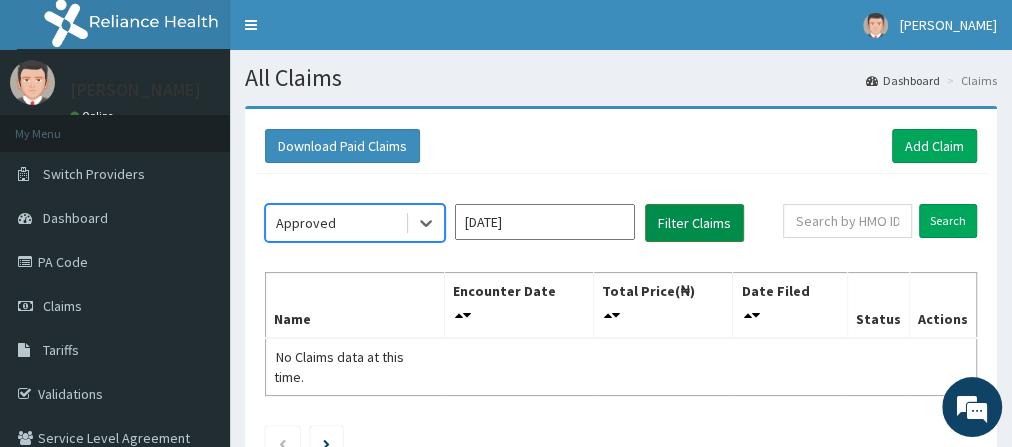 click on "Filter Claims" at bounding box center (694, 223) 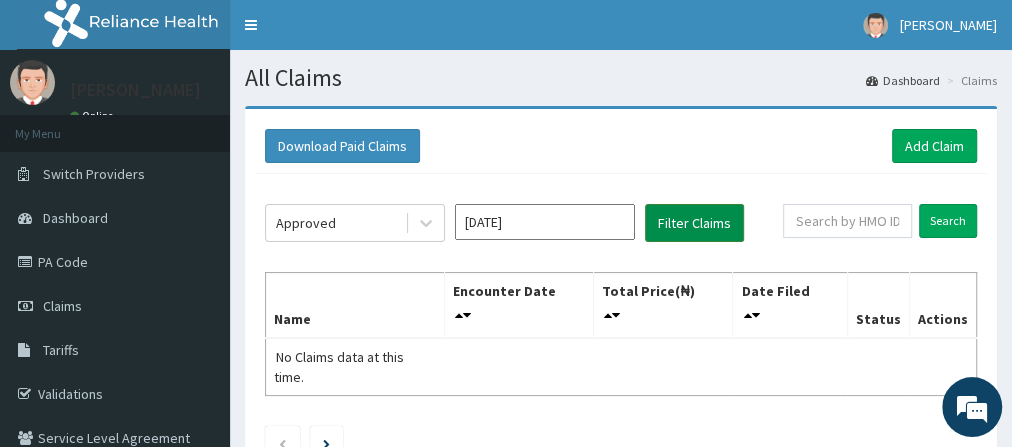 click on "Filter Claims" at bounding box center (694, 223) 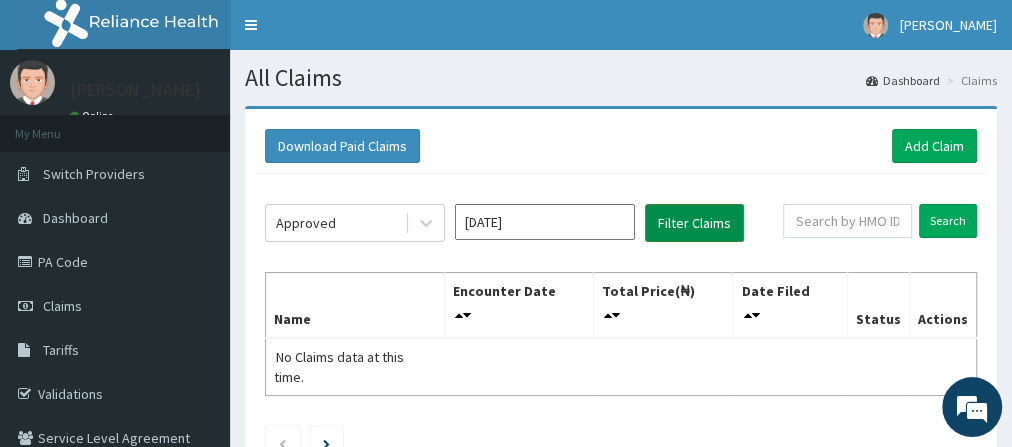click on "Filter Claims" at bounding box center (694, 223) 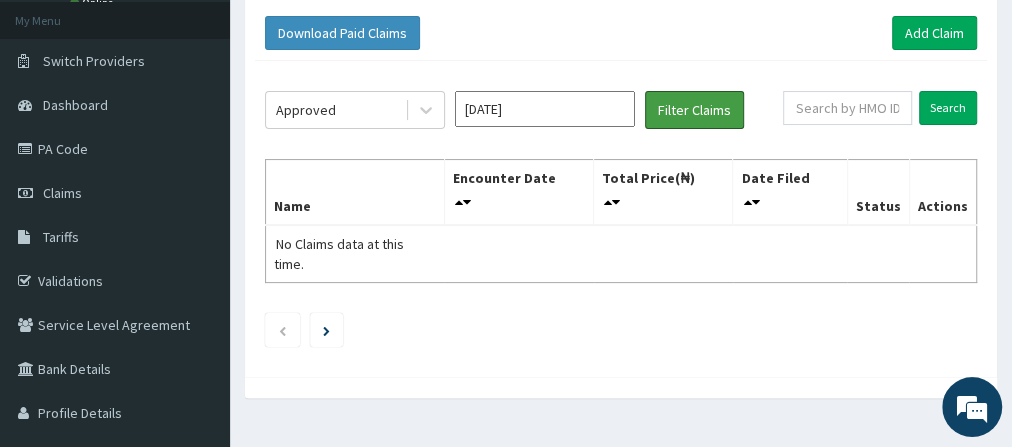 scroll, scrollTop: 44, scrollLeft: 0, axis: vertical 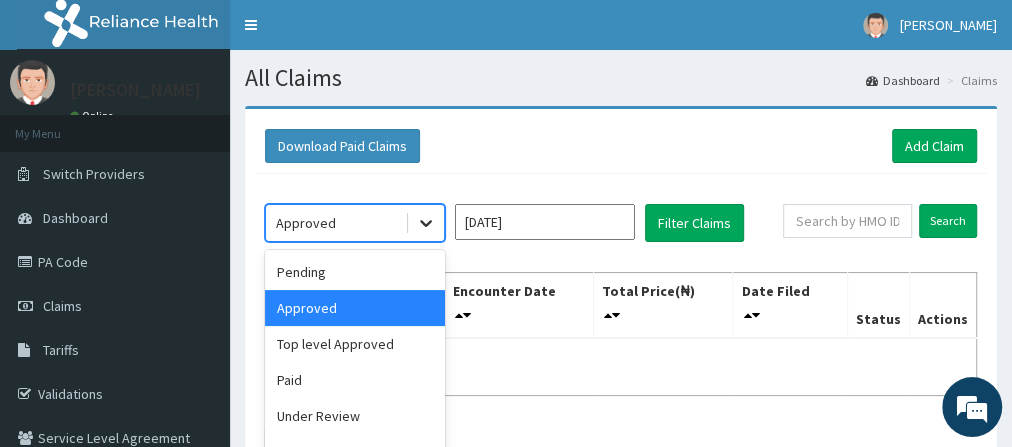 click 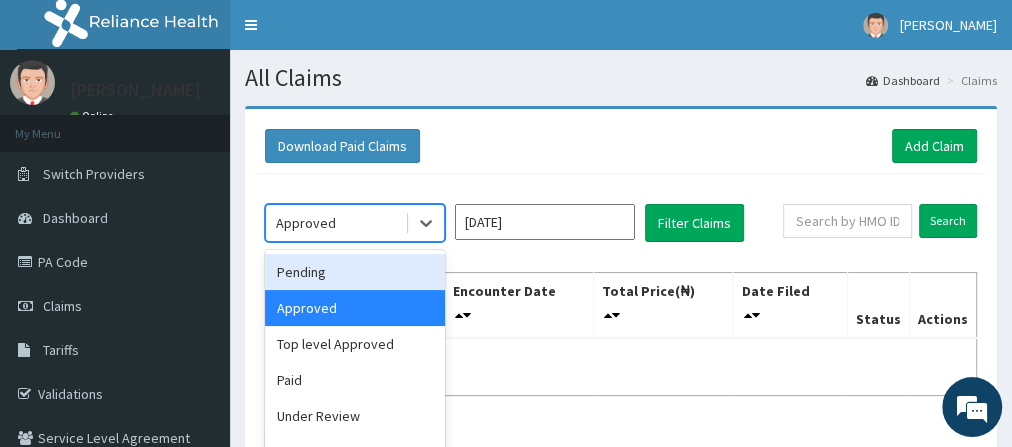 click on "Pending" at bounding box center (355, 272) 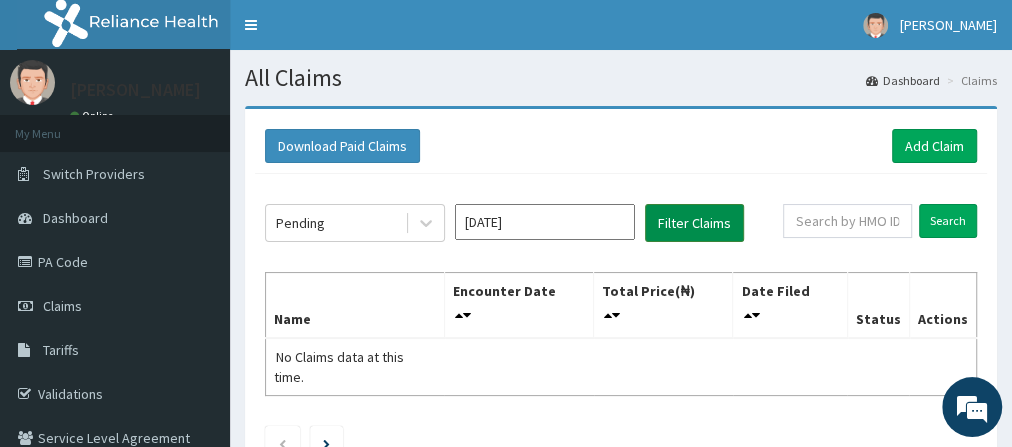 click on "Filter Claims" at bounding box center (694, 223) 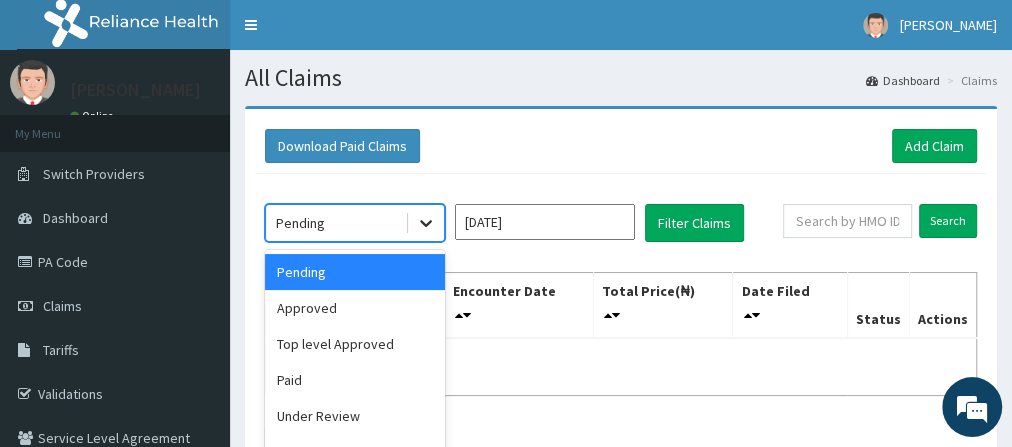 click 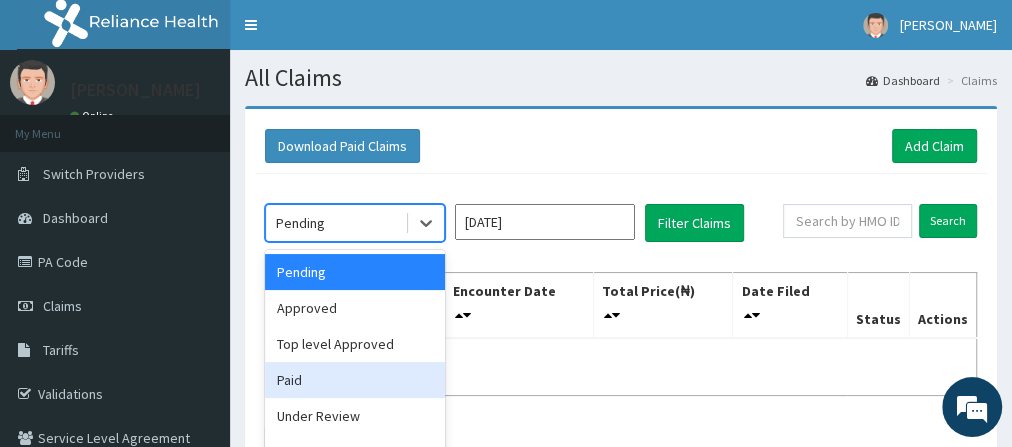 click on "Paid" at bounding box center [355, 380] 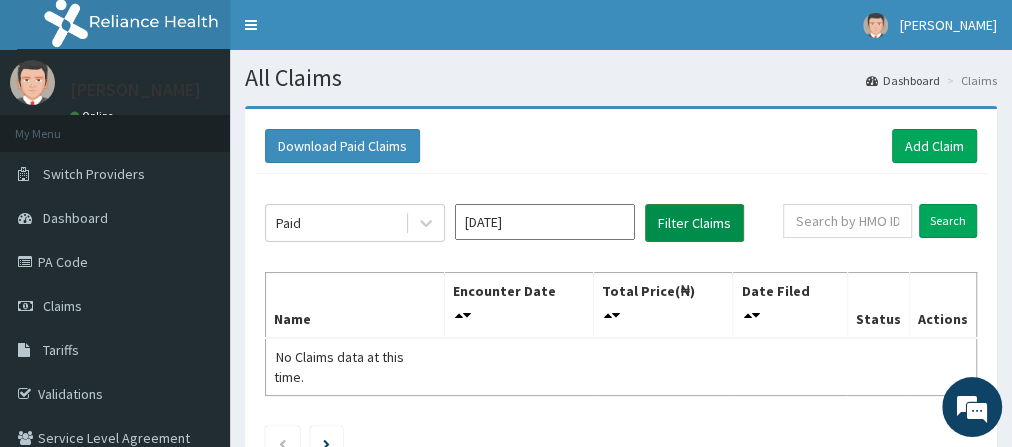 click on "Paid Jul 2025 Filter Claims Search Name Encounter Date Total Price(₦) Date Filed Status Actions No Claims data at this time." 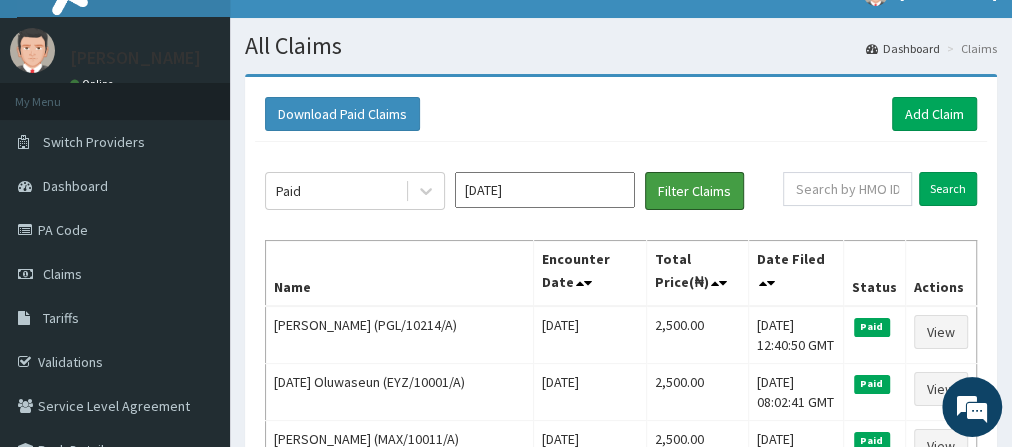 scroll, scrollTop: 0, scrollLeft: 0, axis: both 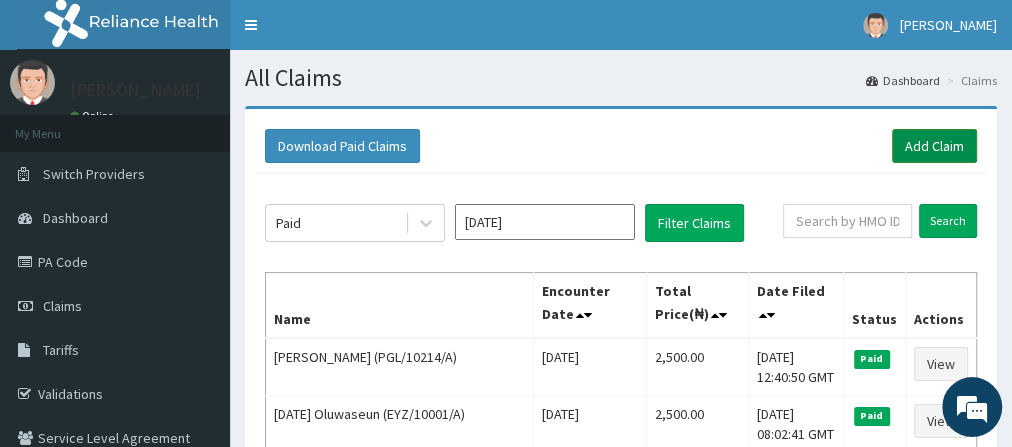 click on "Add Claim" at bounding box center [934, 146] 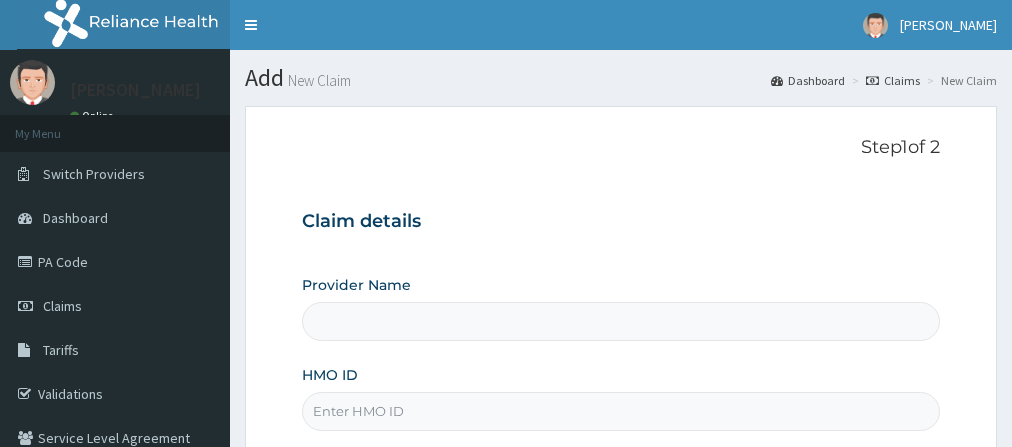 scroll, scrollTop: 0, scrollLeft: 0, axis: both 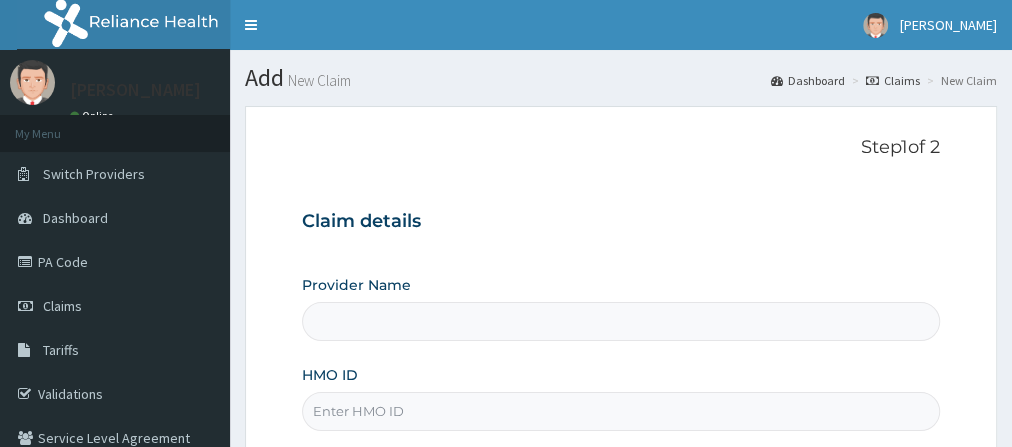click on "HMO ID" at bounding box center (621, 411) 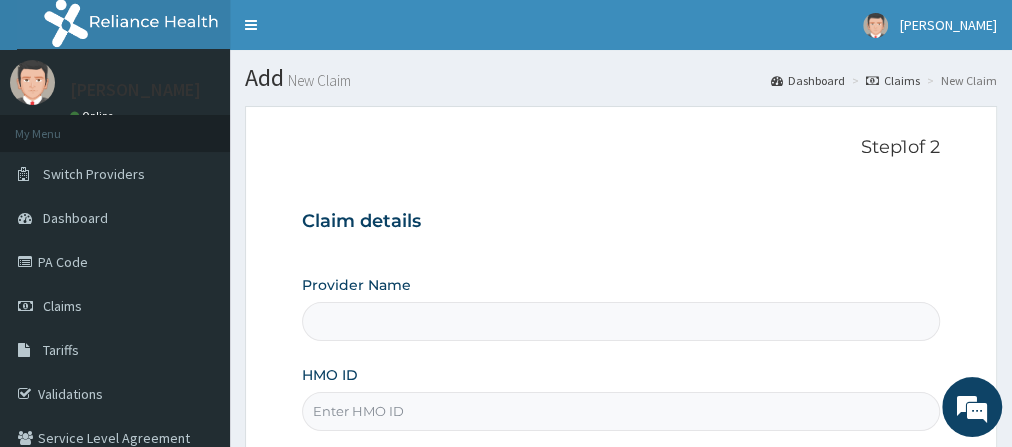 type on "Go Fitness Gym" 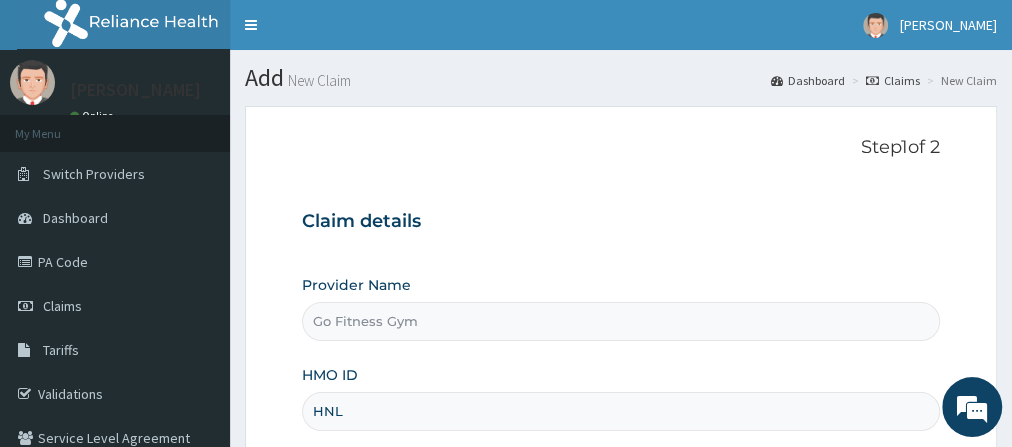 scroll, scrollTop: 0, scrollLeft: 0, axis: both 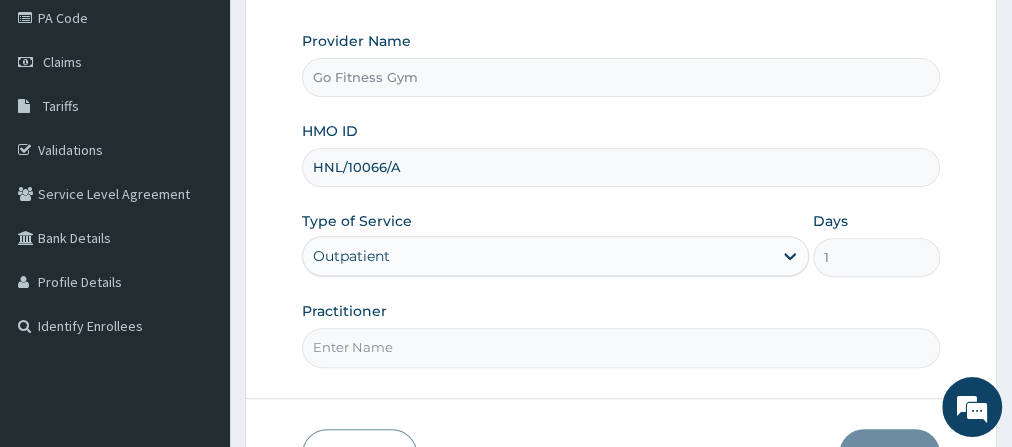 type on "HNL/10066/A" 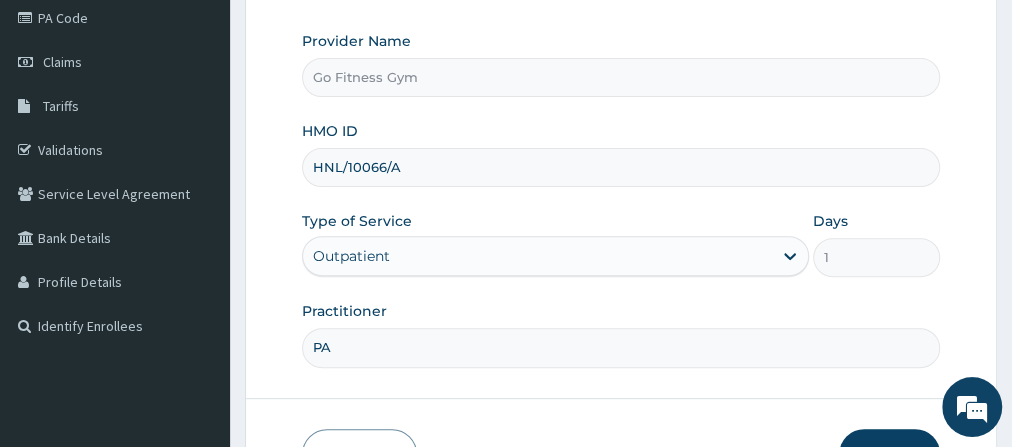 type on "P" 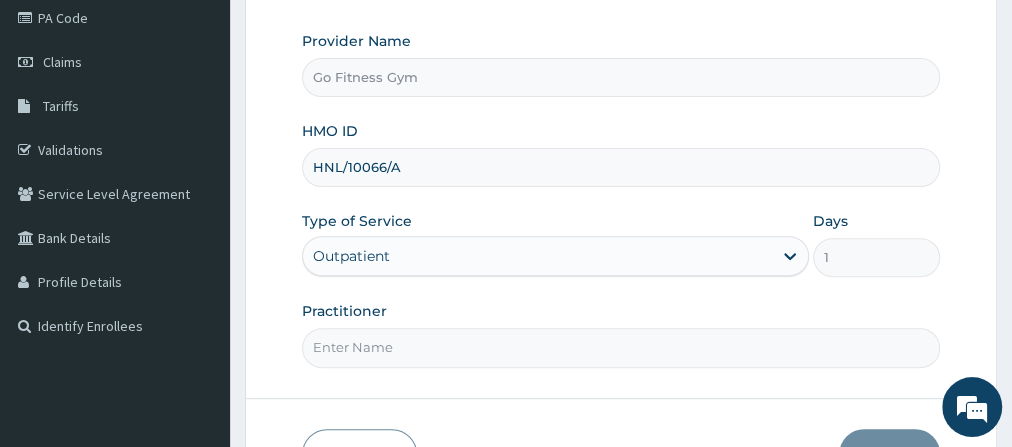 type on "H" 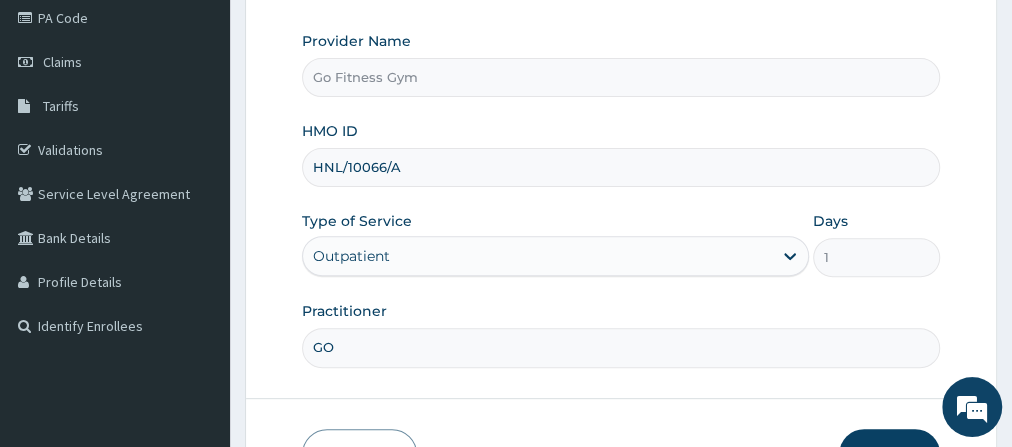 type on "Gofitness centre" 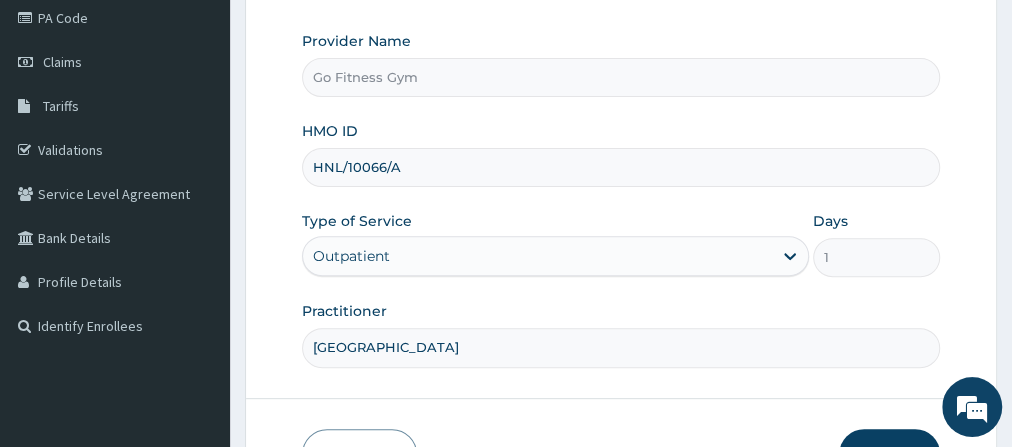 click on "Next" at bounding box center (889, 455) 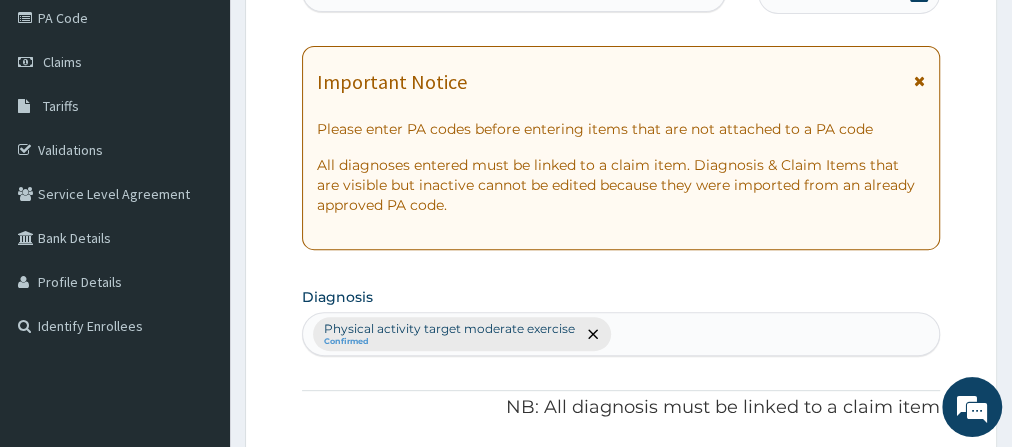 scroll, scrollTop: 0, scrollLeft: 0, axis: both 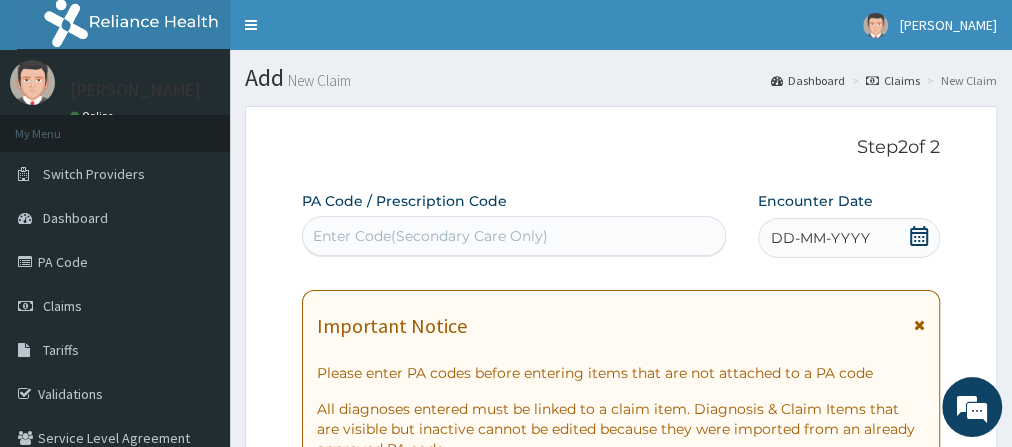 click on "Enter Code(Secondary Care Only)" at bounding box center [430, 236] 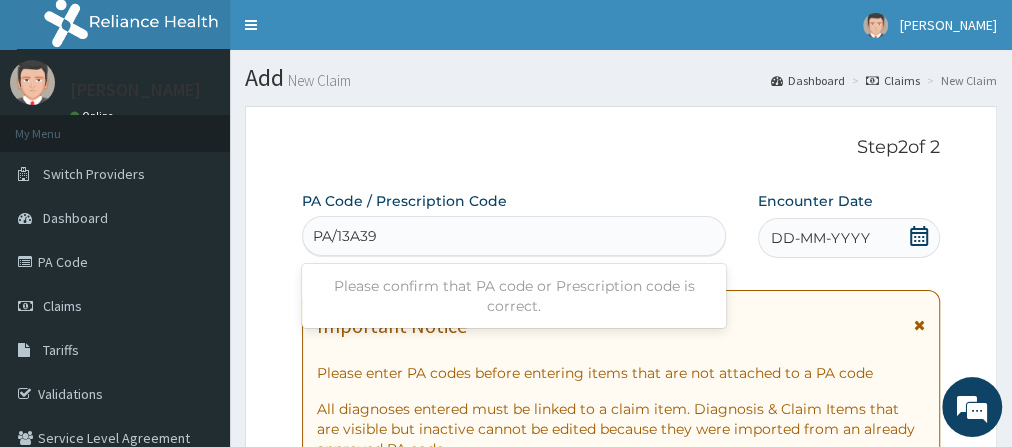 type on "PA/13A39E" 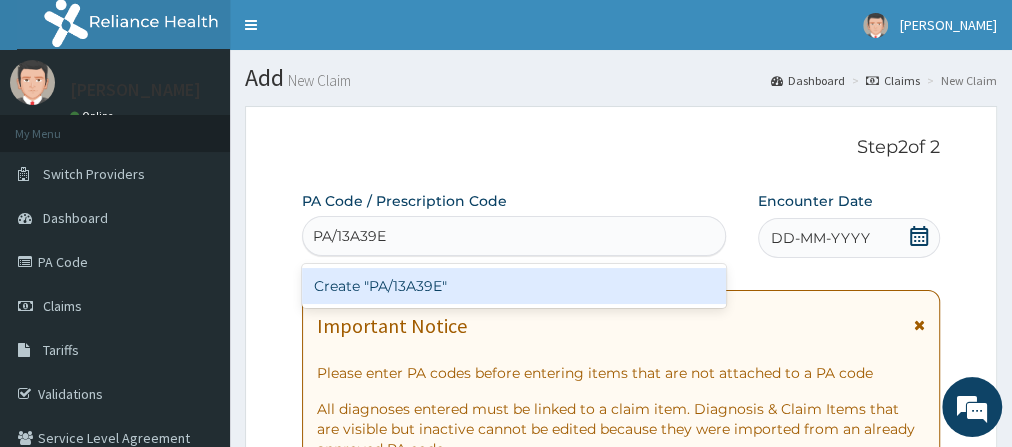 click on "Create "PA/13A39E"" at bounding box center (514, 286) 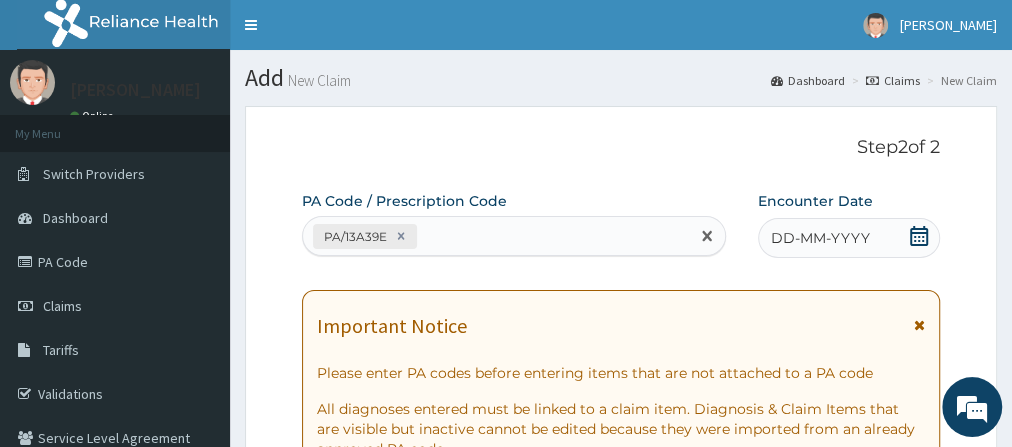 click 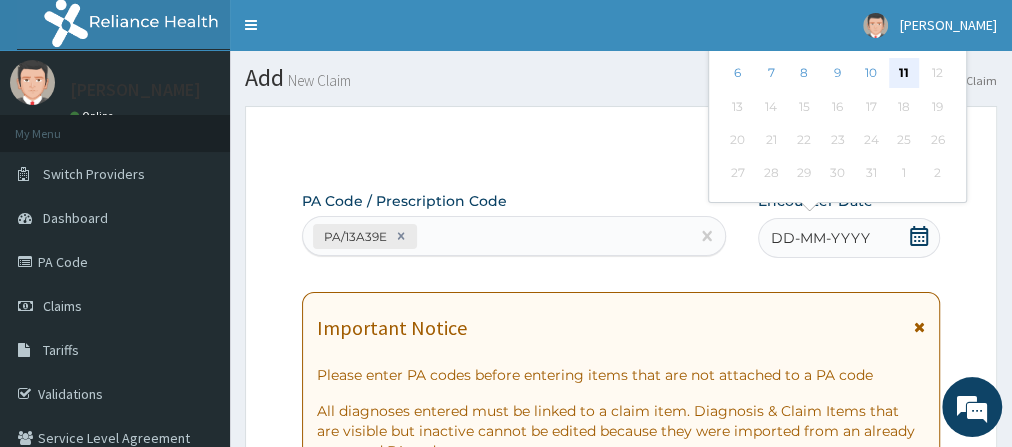 click on "11" at bounding box center (904, 74) 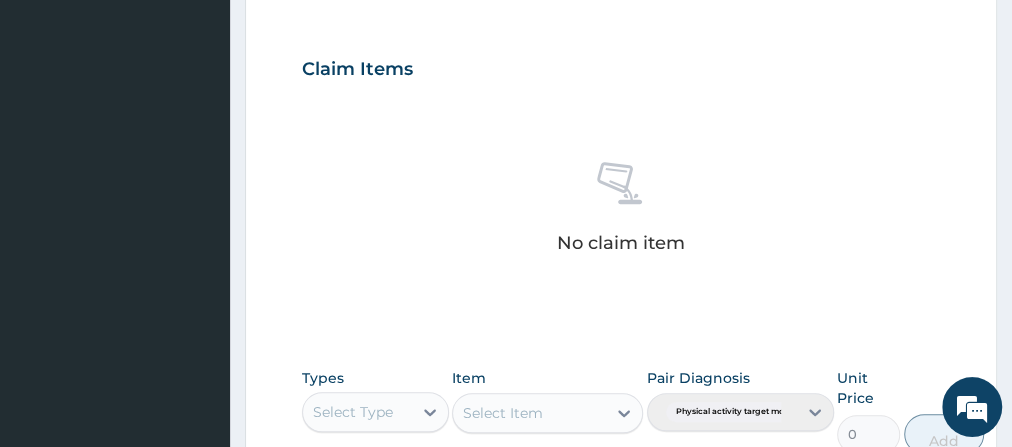 scroll, scrollTop: 755, scrollLeft: 0, axis: vertical 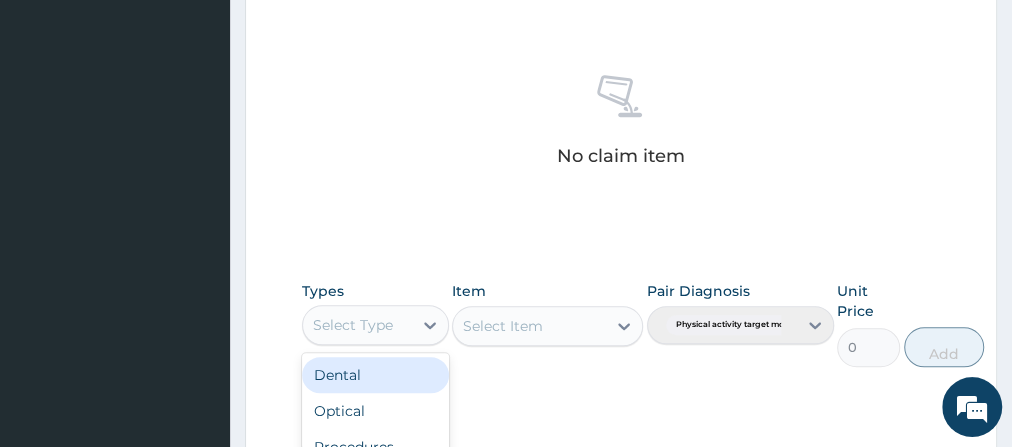 click on "Select Type" at bounding box center [353, 325] 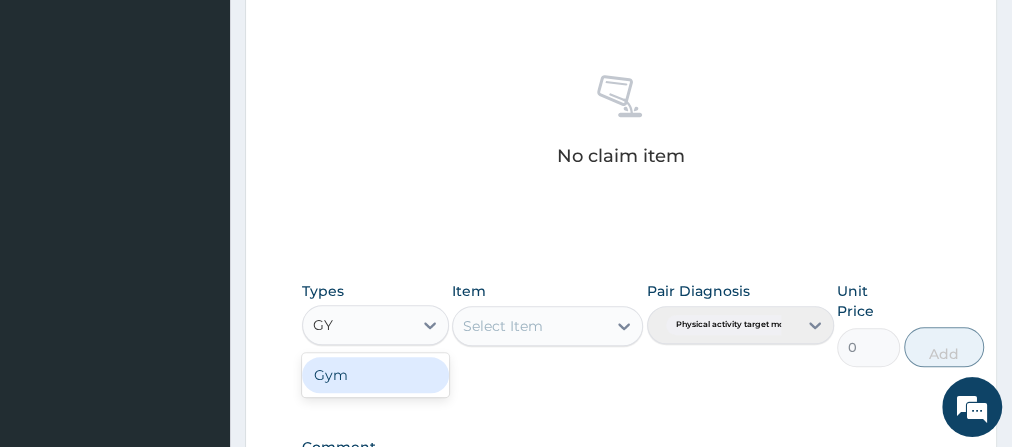 type on "GYM" 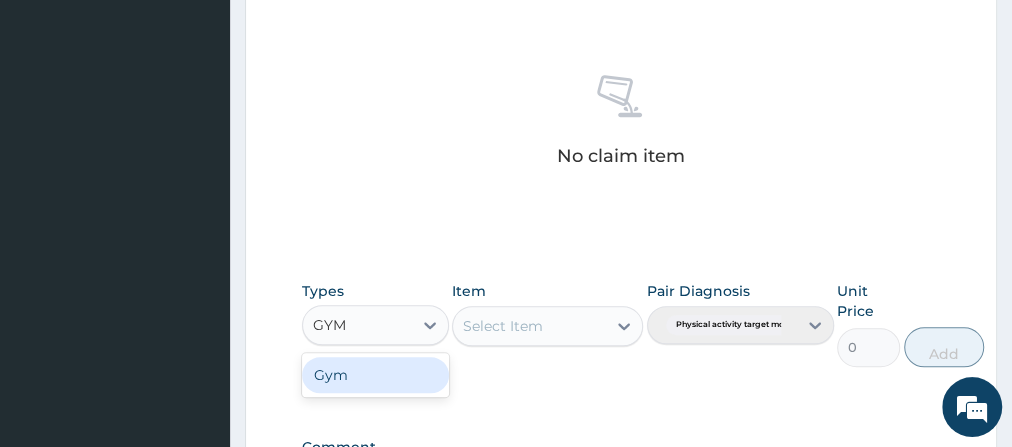 click on "Gym" at bounding box center (375, 375) 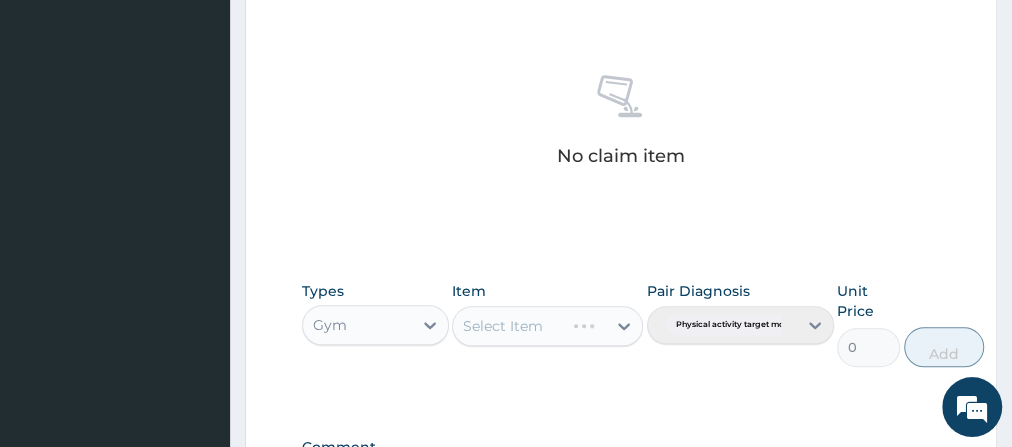 click on "Select Item" at bounding box center [547, 326] 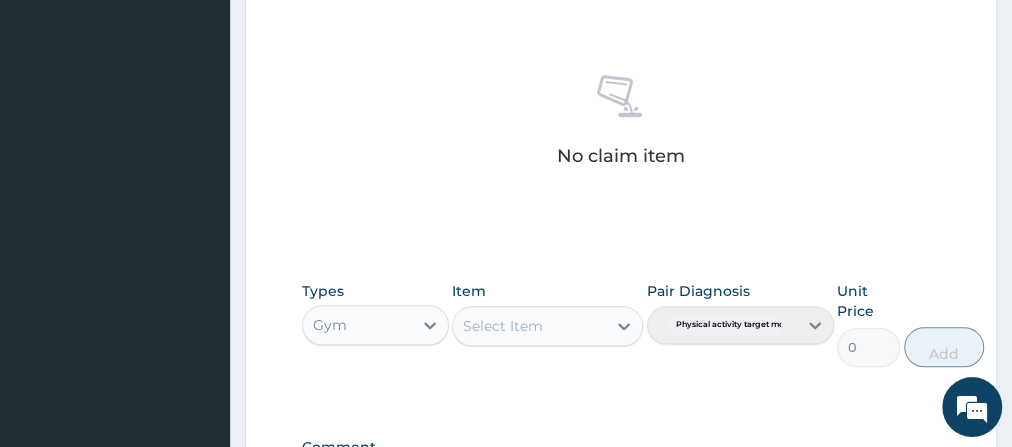 click on "Select Item" at bounding box center [529, 326] 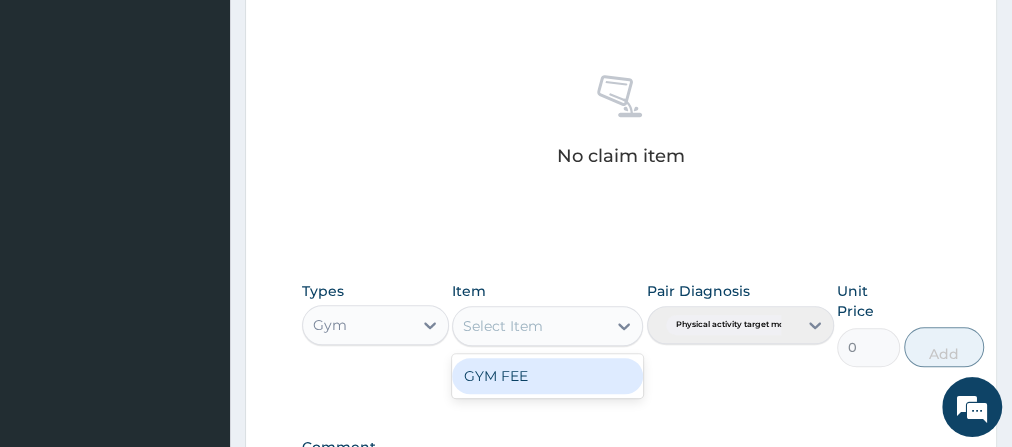 click on "GYM FEE" at bounding box center (547, 376) 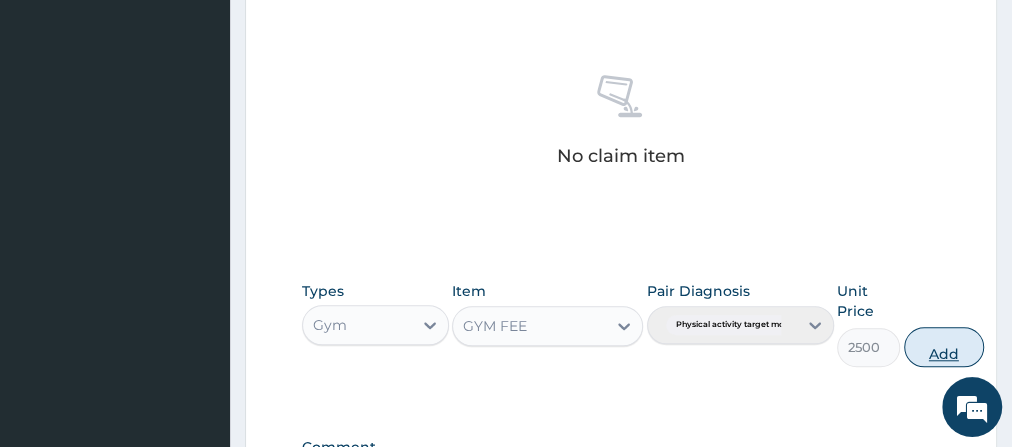 click on "Add" at bounding box center (944, 347) 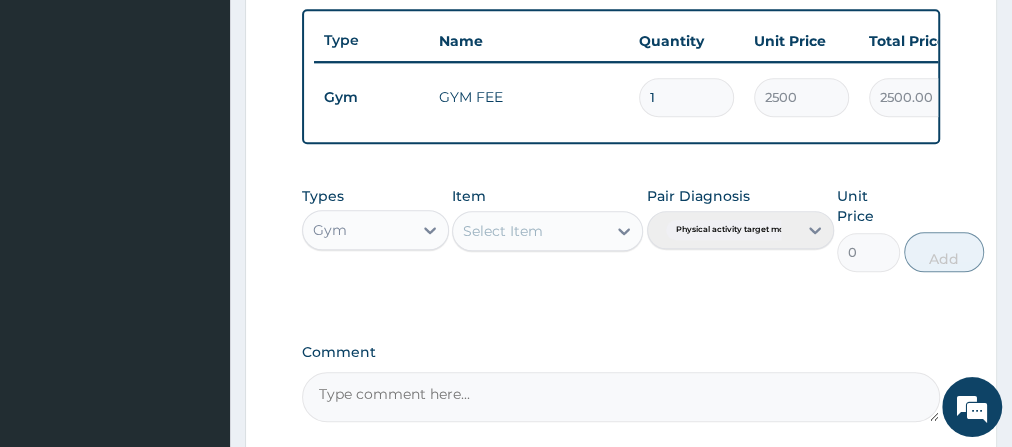 scroll, scrollTop: 946, scrollLeft: 0, axis: vertical 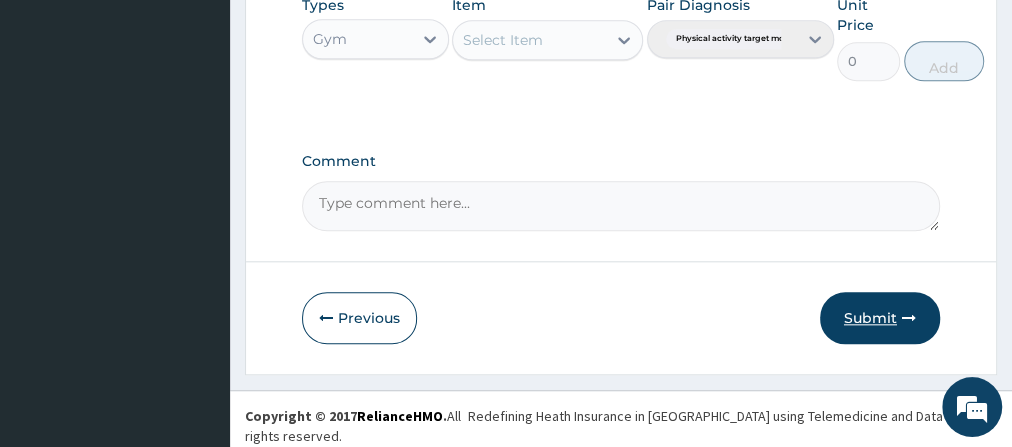 click on "Submit" at bounding box center (880, 318) 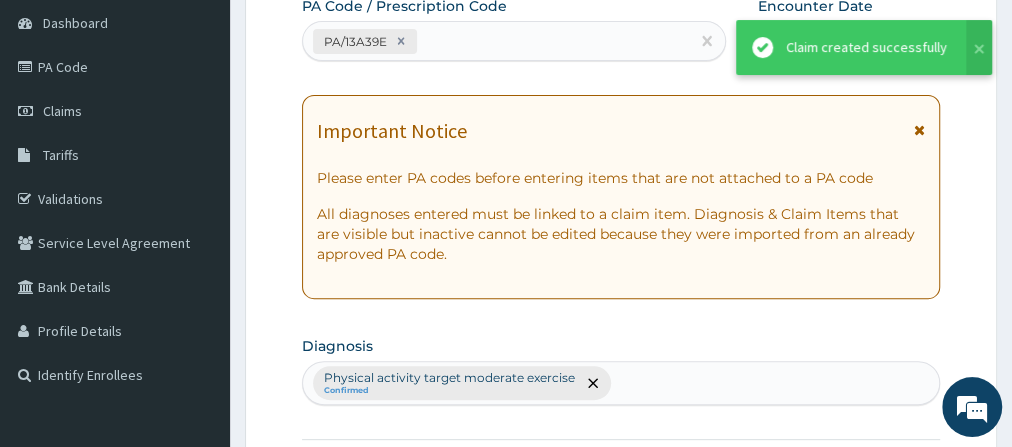 scroll, scrollTop: 946, scrollLeft: 0, axis: vertical 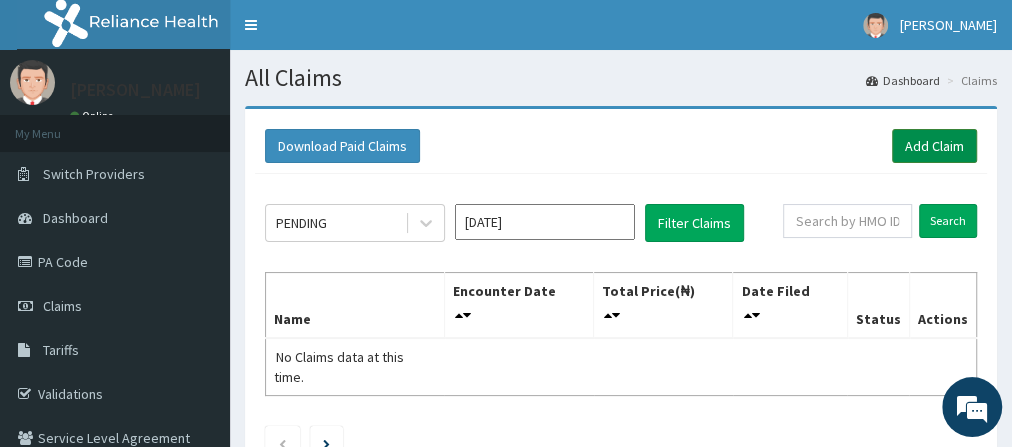 click on "Add Claim" at bounding box center [934, 146] 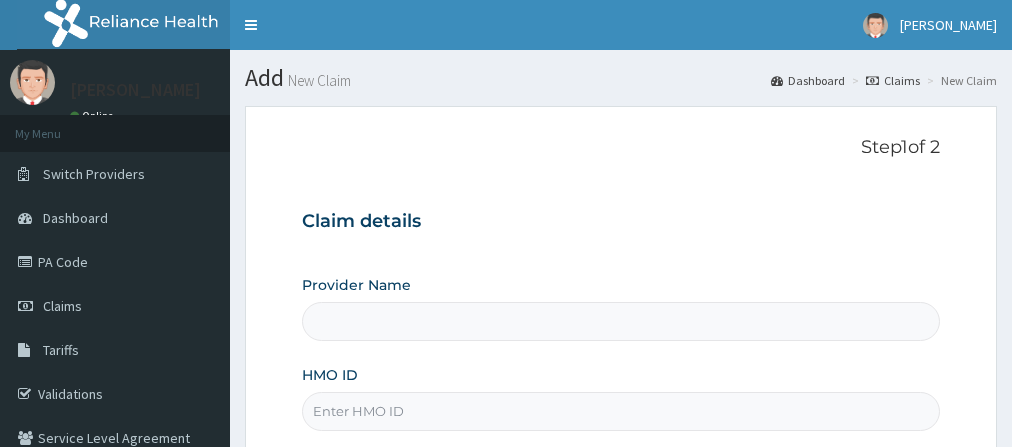 scroll, scrollTop: 0, scrollLeft: 0, axis: both 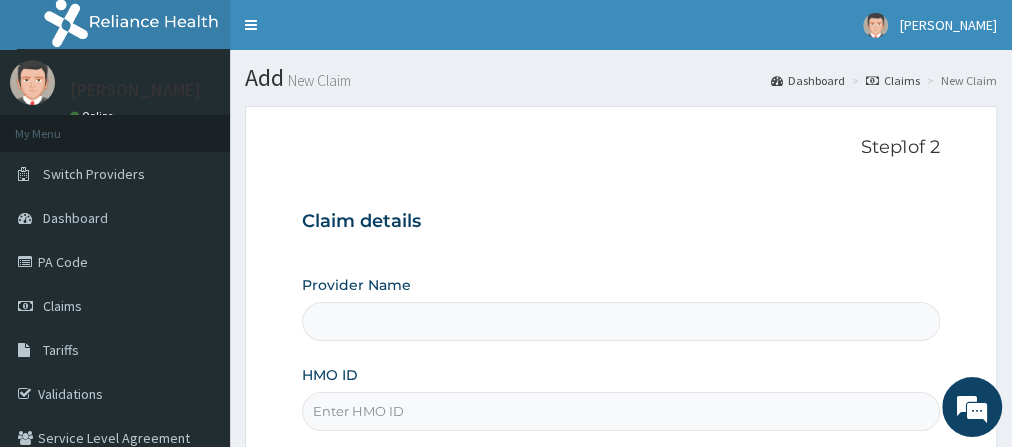 click on "HMO ID" at bounding box center (621, 411) 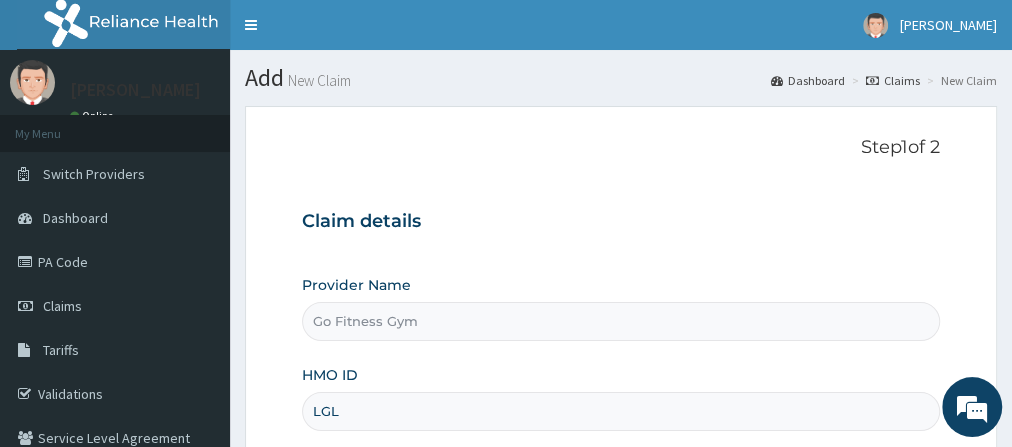 type on "LGL/10217/A" 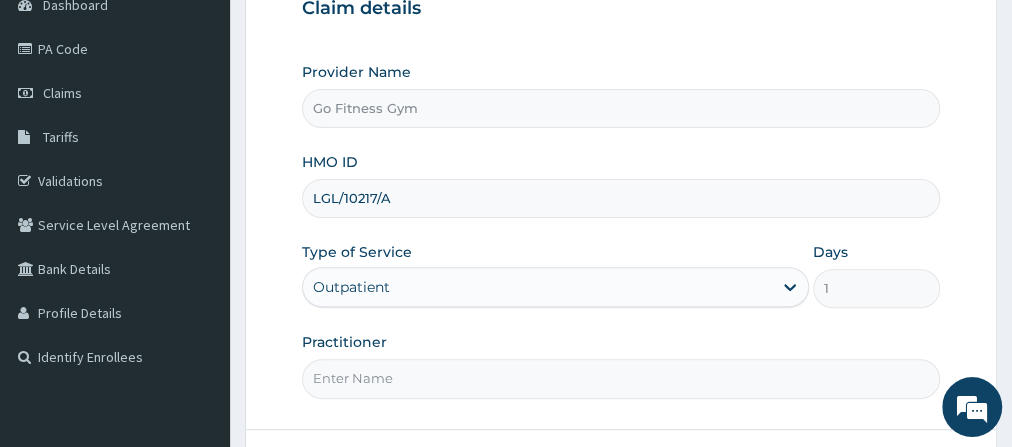 scroll, scrollTop: 291, scrollLeft: 0, axis: vertical 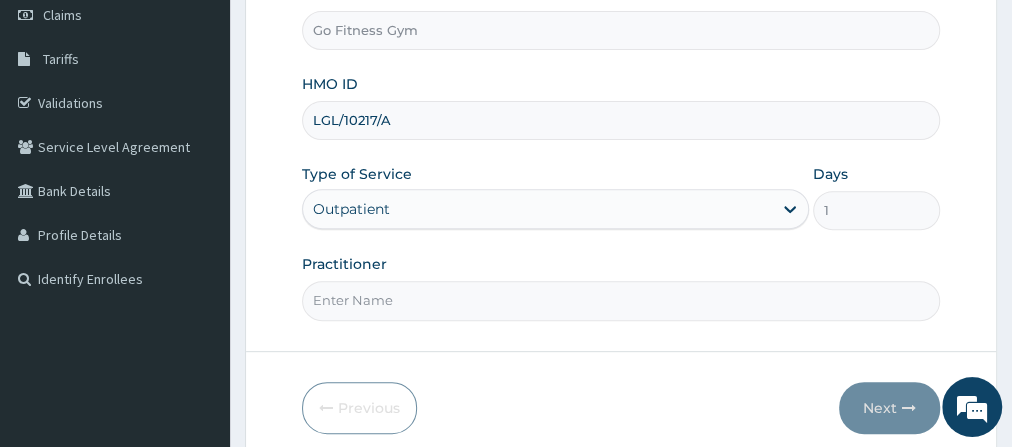 click on "Practitioner" at bounding box center (621, 300) 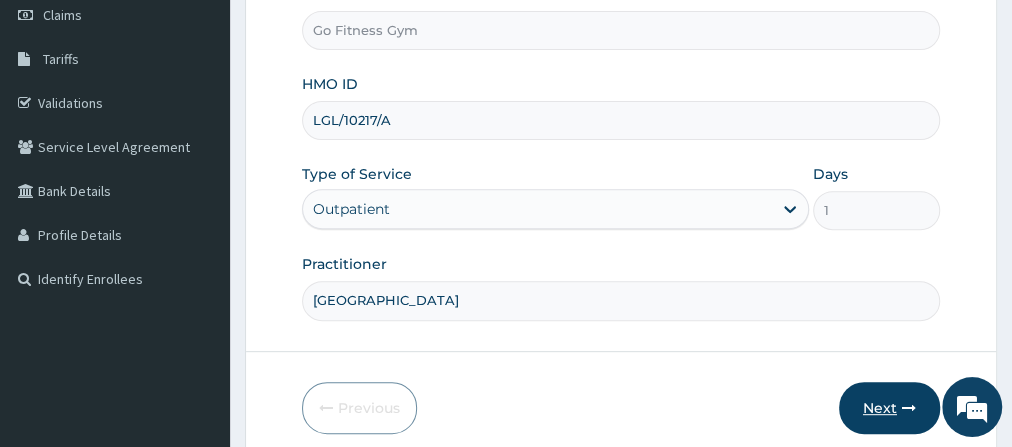 click on "Next" at bounding box center (889, 408) 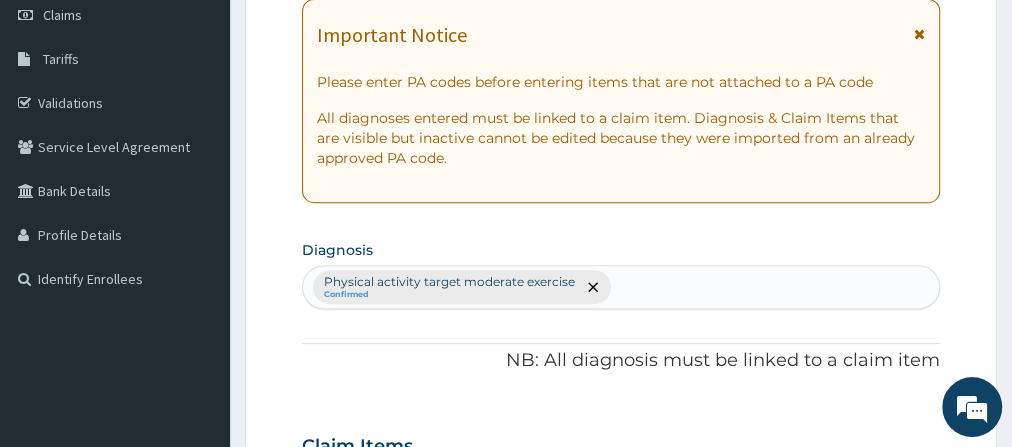 scroll, scrollTop: 0, scrollLeft: 0, axis: both 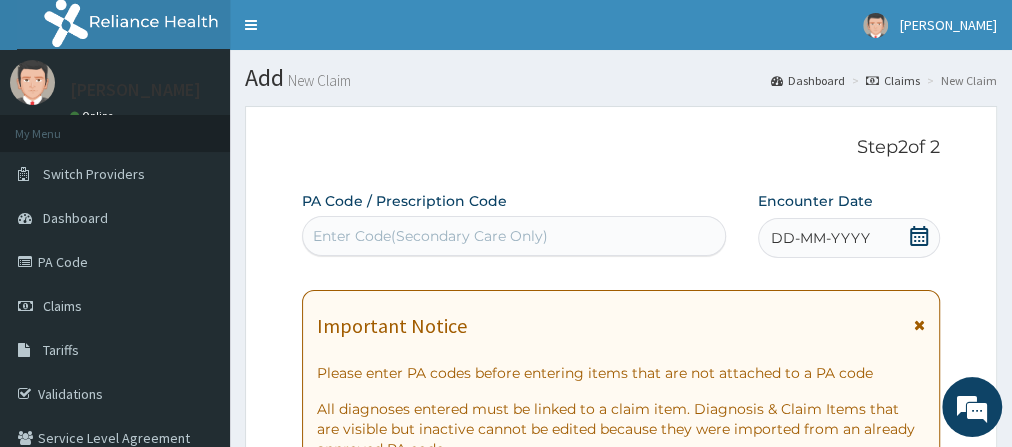 click on "Enter Code(Secondary Care Only)" at bounding box center [430, 236] 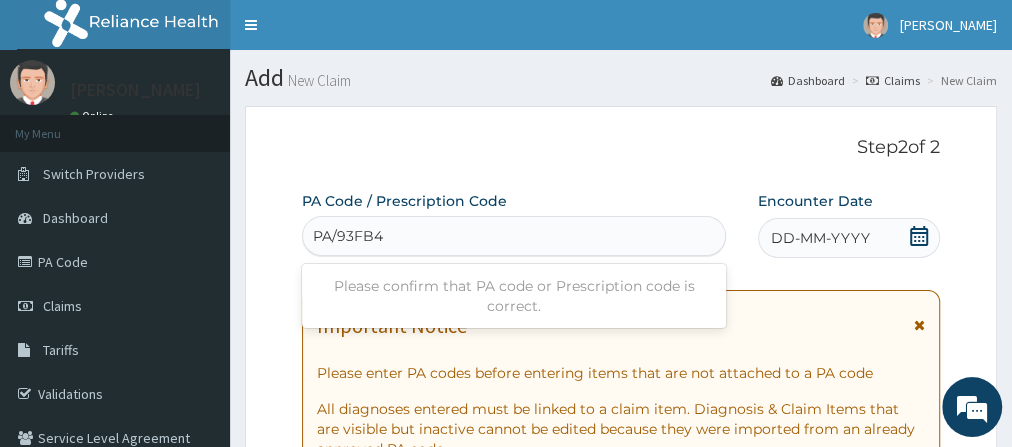 type on "PA/93FB42" 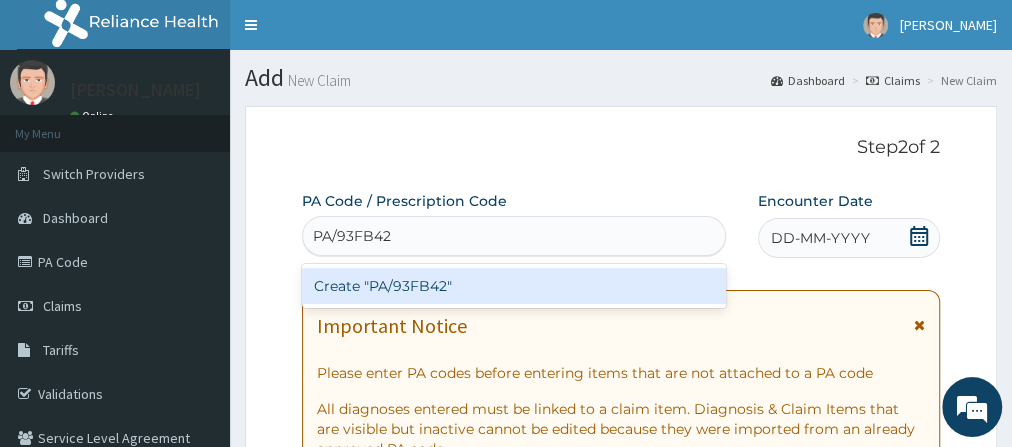 click on "Create "PA/93FB42"" at bounding box center (514, 286) 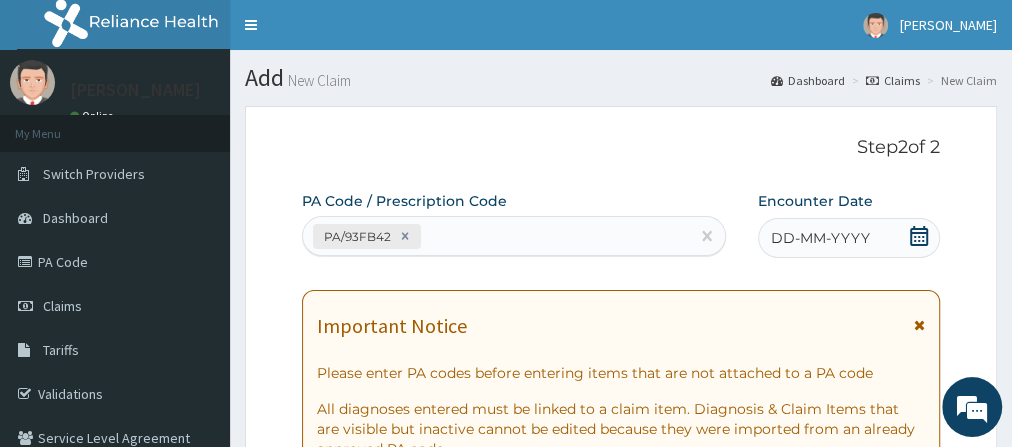 click 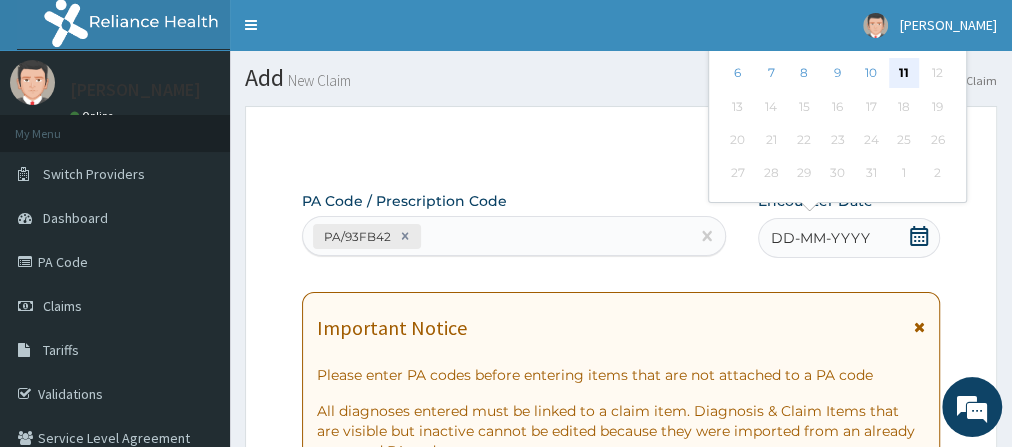 click on "11" at bounding box center [904, 74] 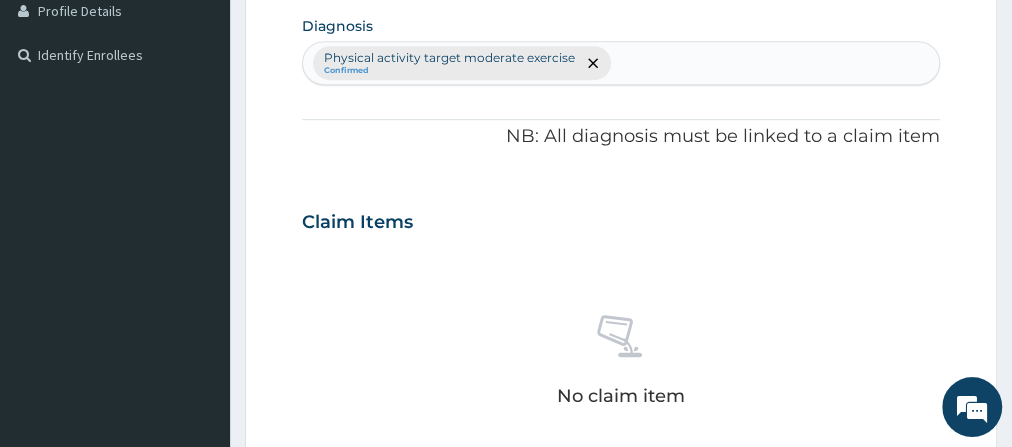 scroll, scrollTop: 677, scrollLeft: 0, axis: vertical 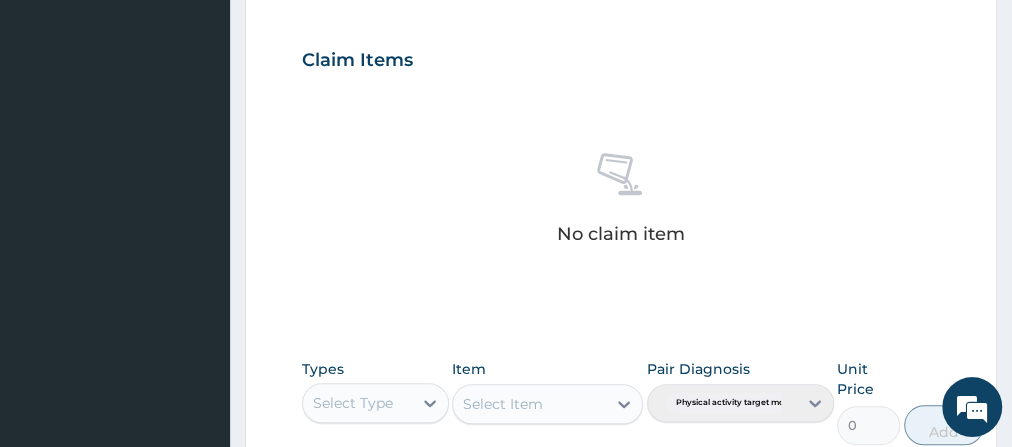 drag, startPoint x: 1005, startPoint y: 286, endPoint x: 1015, endPoint y: 320, distance: 35.44009 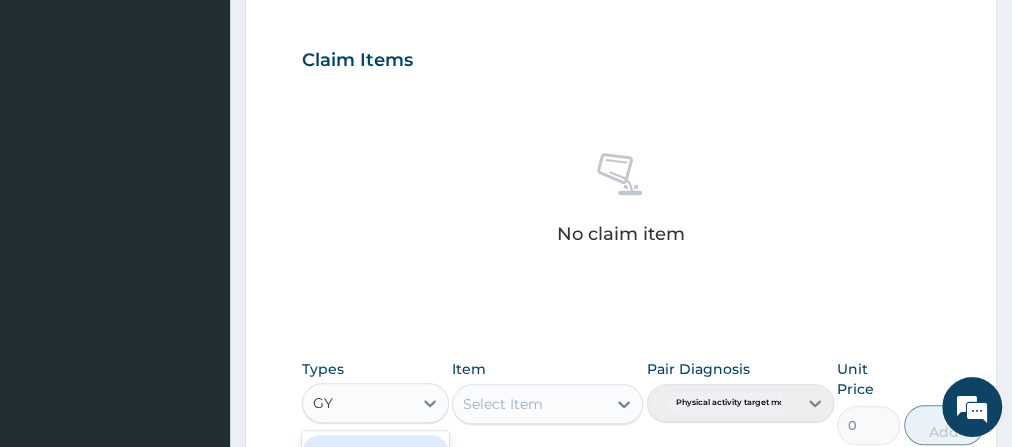 type on "GYM" 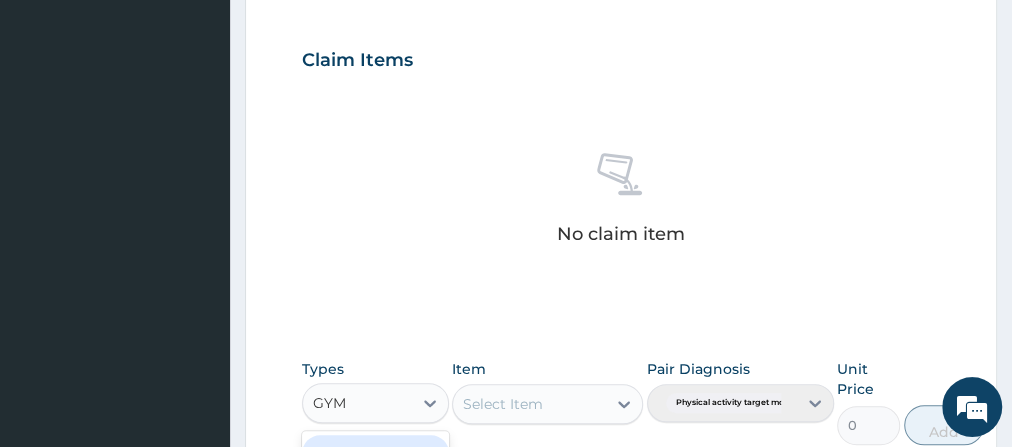 click on "Gym" at bounding box center [375, 453] 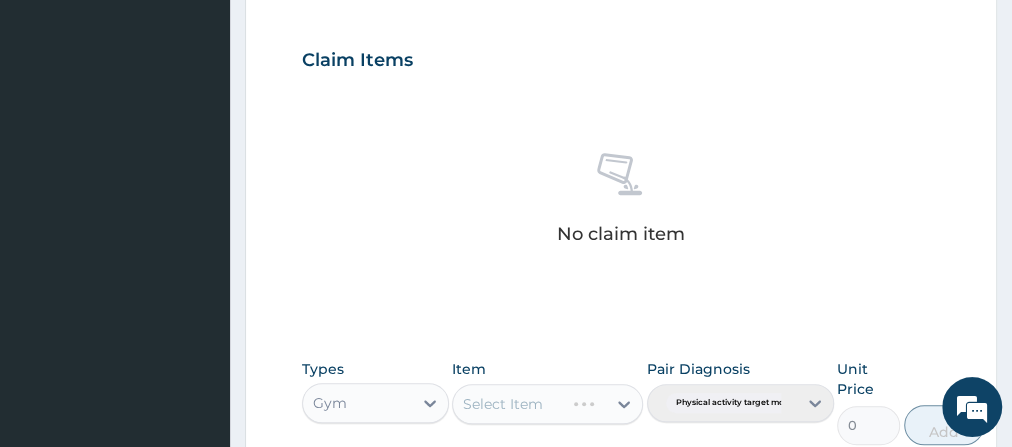 click on "Select Item" at bounding box center (547, 404) 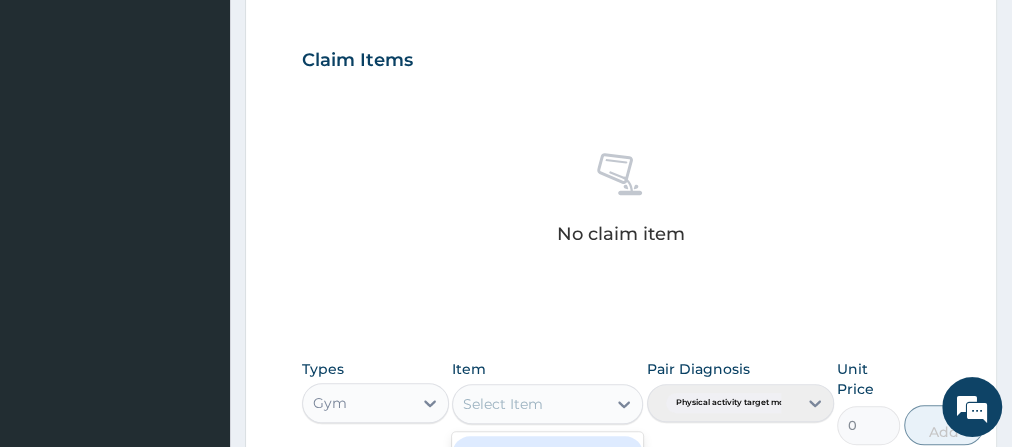 click on "Select Item" at bounding box center [503, 404] 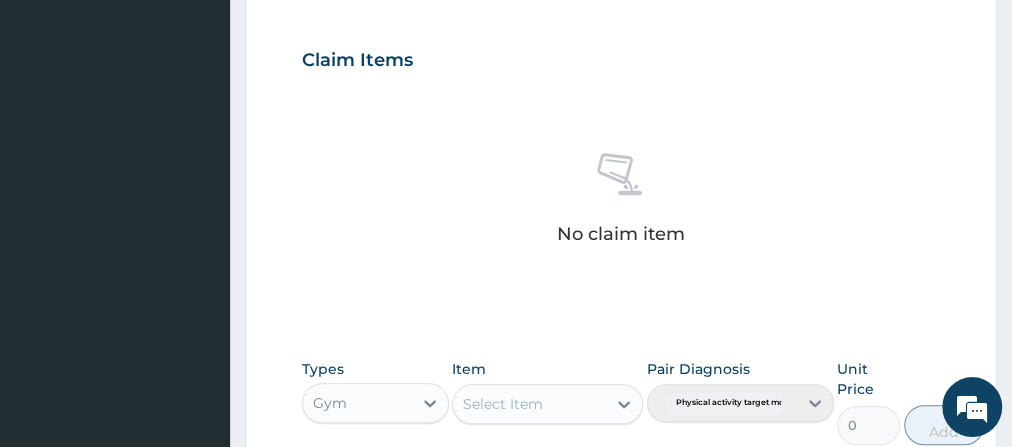 click on "Select Item" at bounding box center [503, 404] 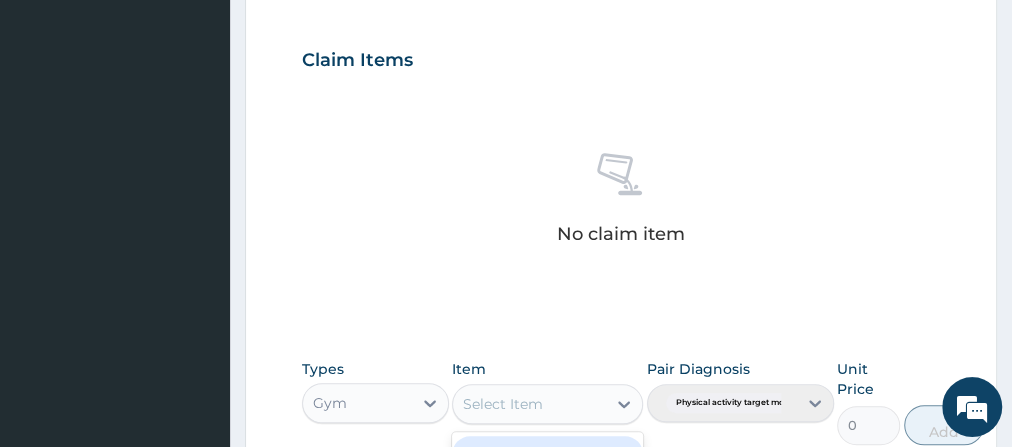 click on "Select Item" at bounding box center (503, 404) 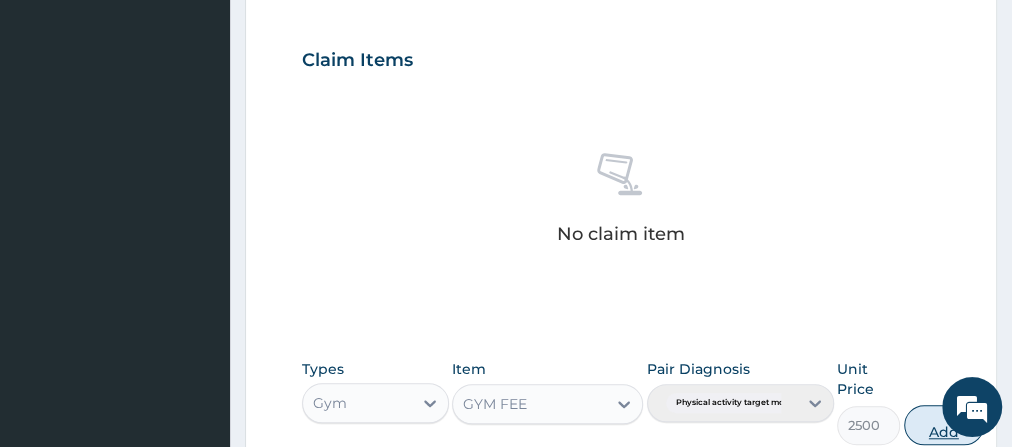 click on "Add" at bounding box center [944, 425] 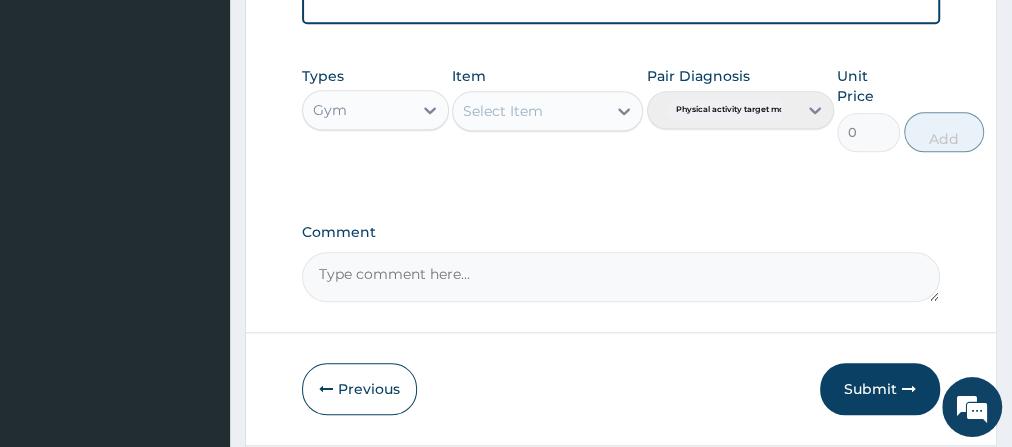 scroll, scrollTop: 946, scrollLeft: 0, axis: vertical 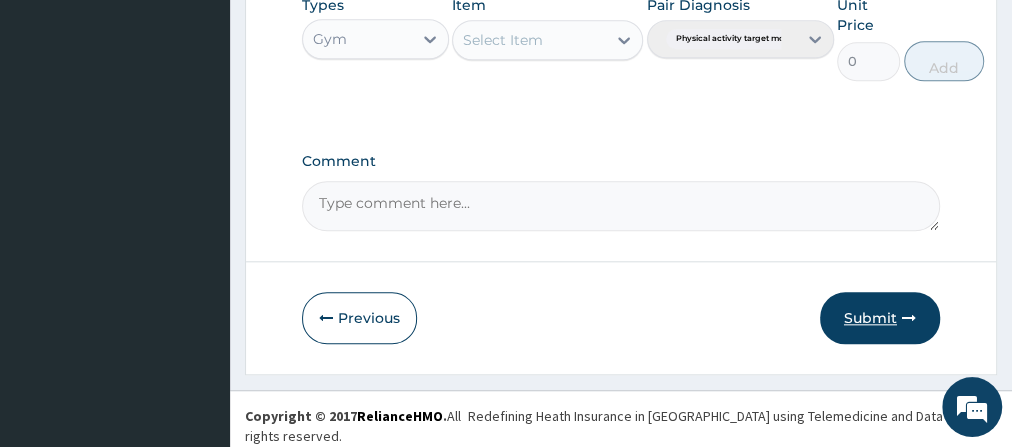 click on "Submit" at bounding box center (880, 318) 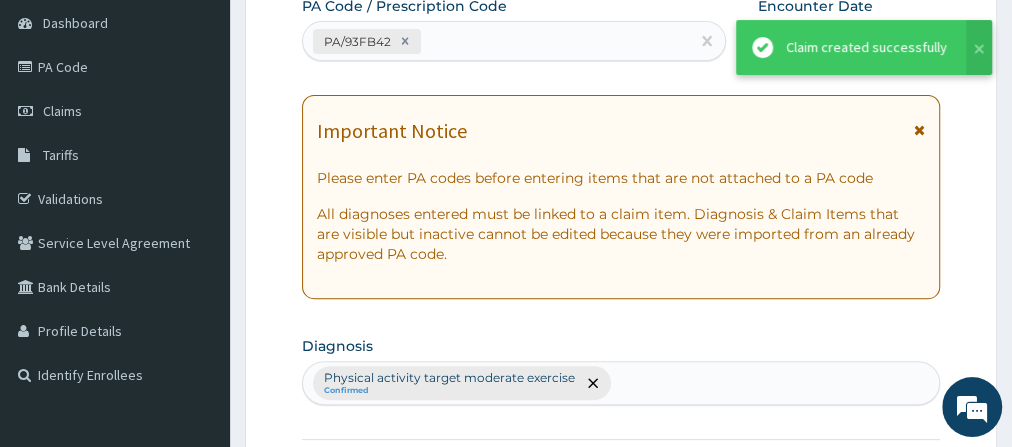 scroll, scrollTop: 946, scrollLeft: 0, axis: vertical 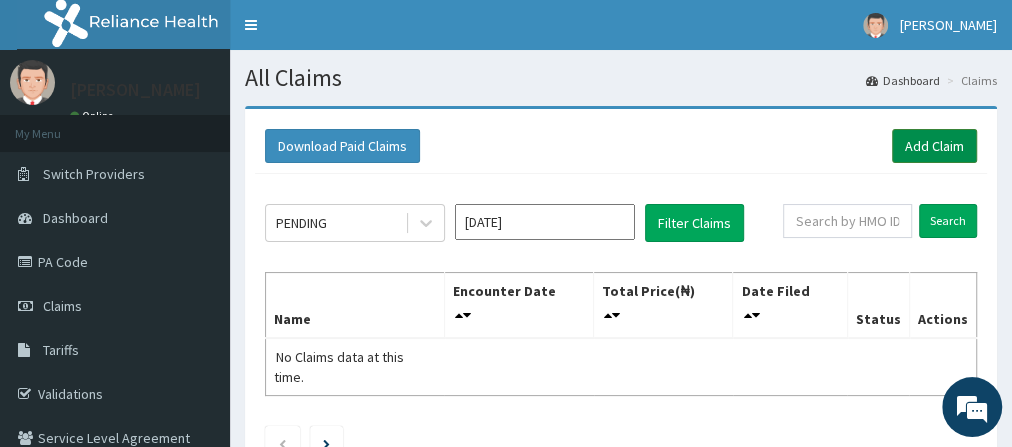 click on "Add Claim" at bounding box center [934, 146] 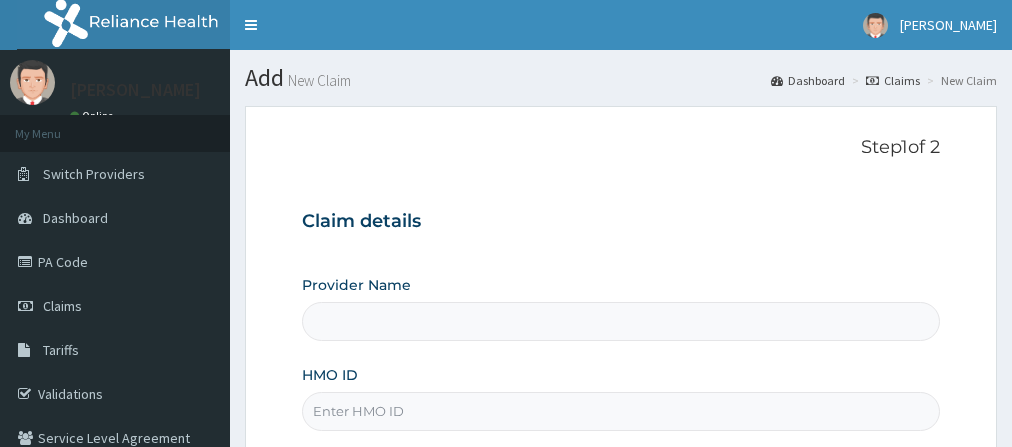 scroll, scrollTop: 0, scrollLeft: 0, axis: both 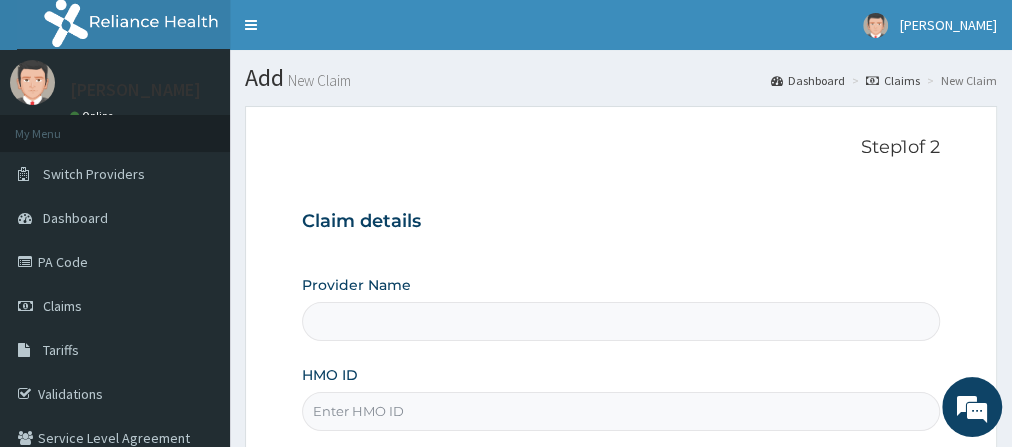 type on "Go Fitness Gym" 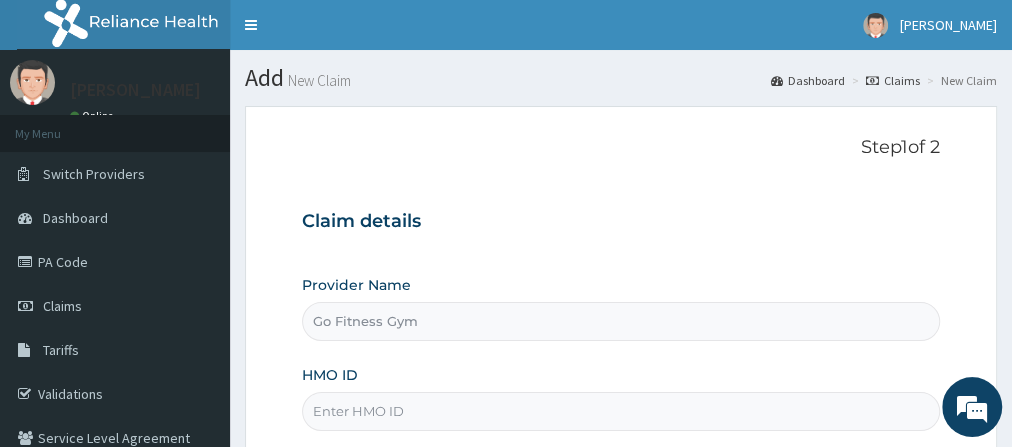 click on "HMO ID" at bounding box center (621, 411) 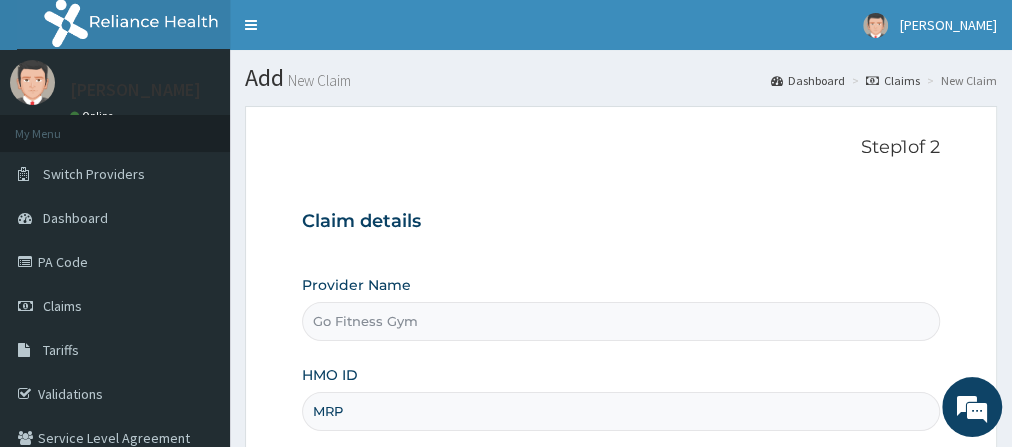 type on "MRP/10098/A" 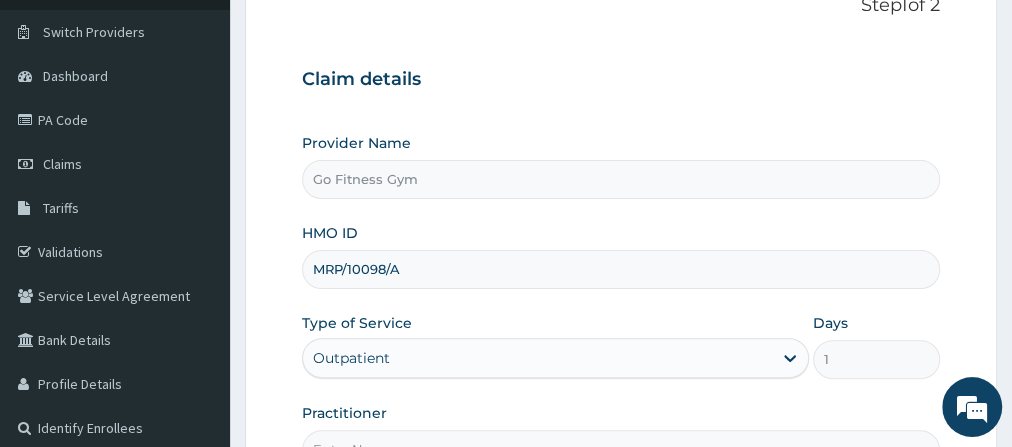 scroll, scrollTop: 258, scrollLeft: 0, axis: vertical 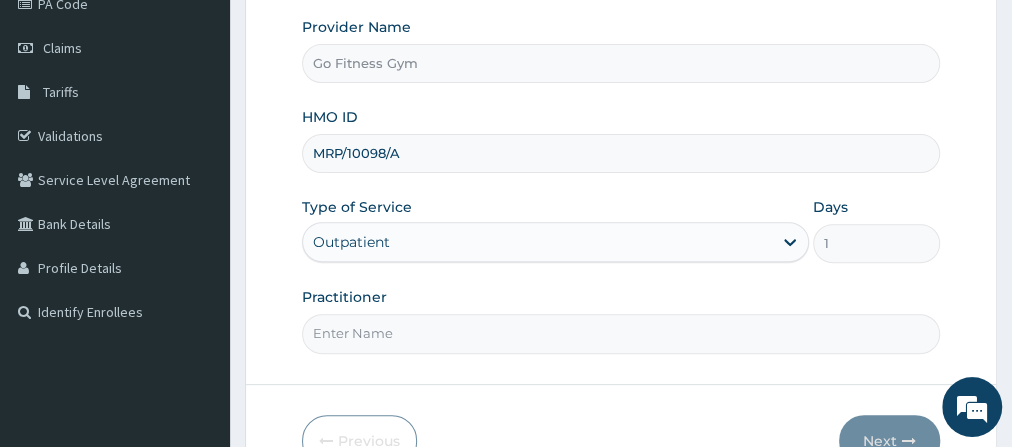 click on "Practitioner" at bounding box center [621, 333] 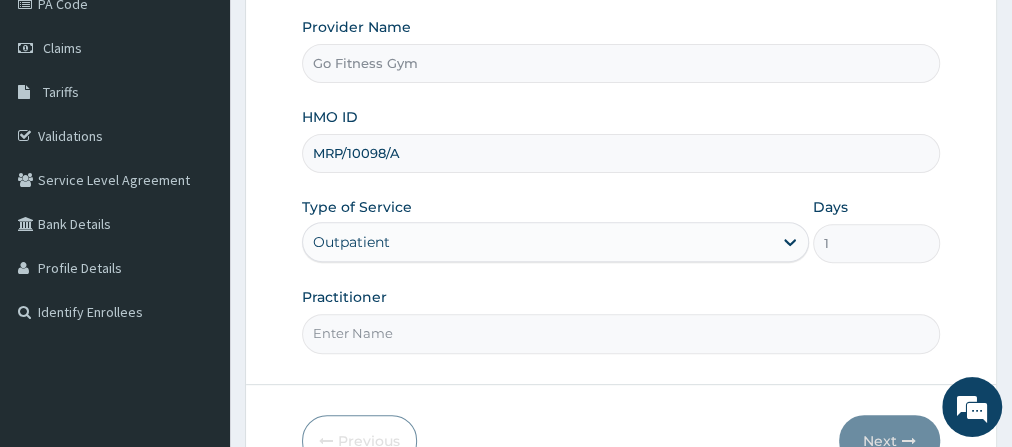 type on "[GEOGRAPHIC_DATA]" 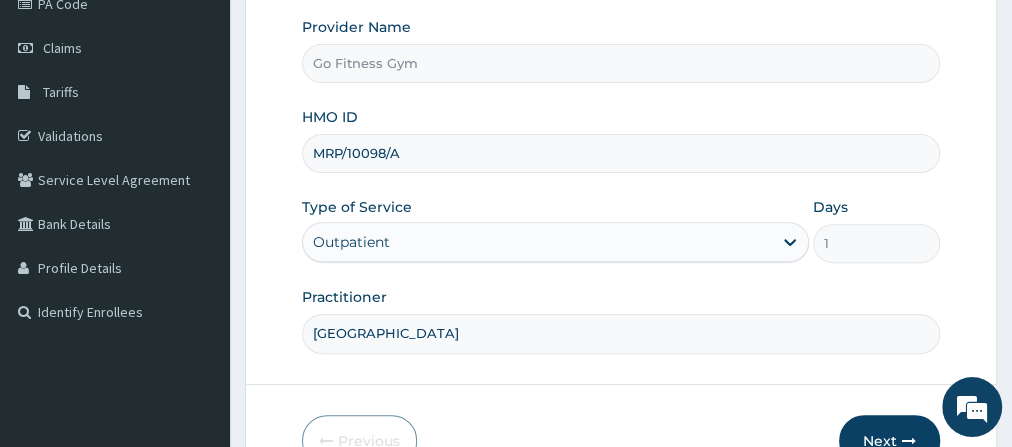 scroll, scrollTop: 0, scrollLeft: 0, axis: both 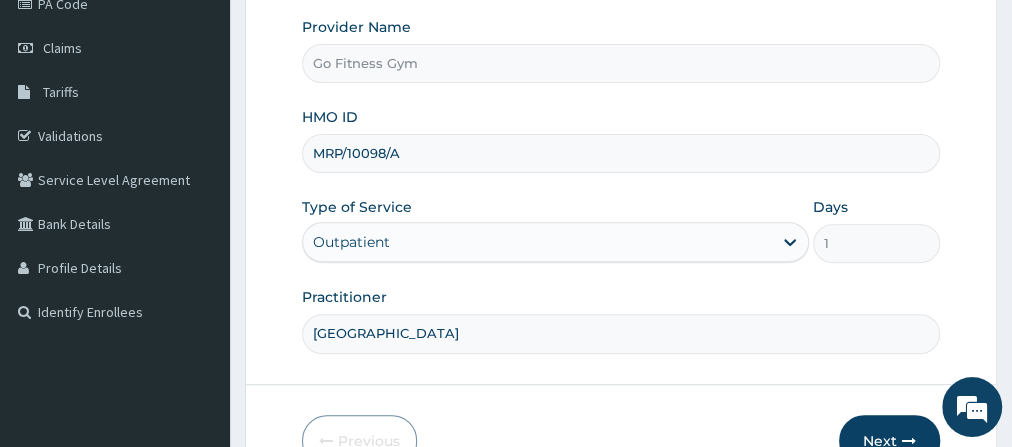 click on "Next" at bounding box center (889, 441) 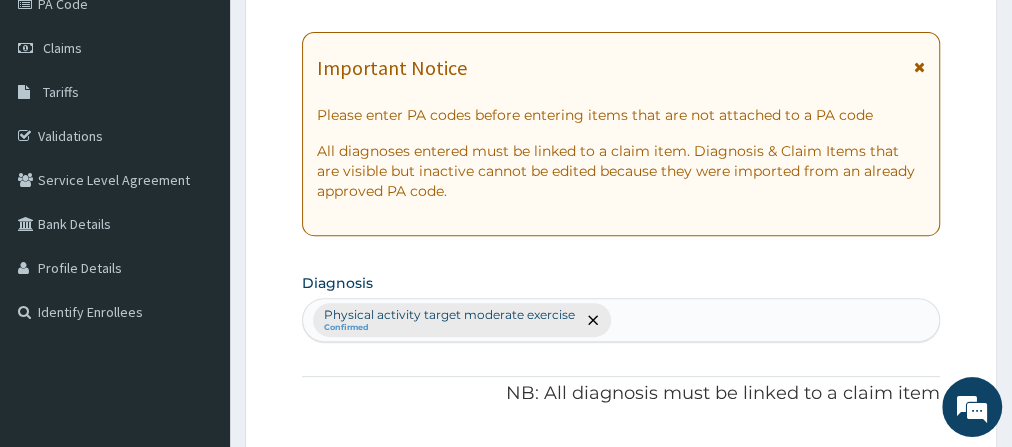 scroll, scrollTop: 0, scrollLeft: 0, axis: both 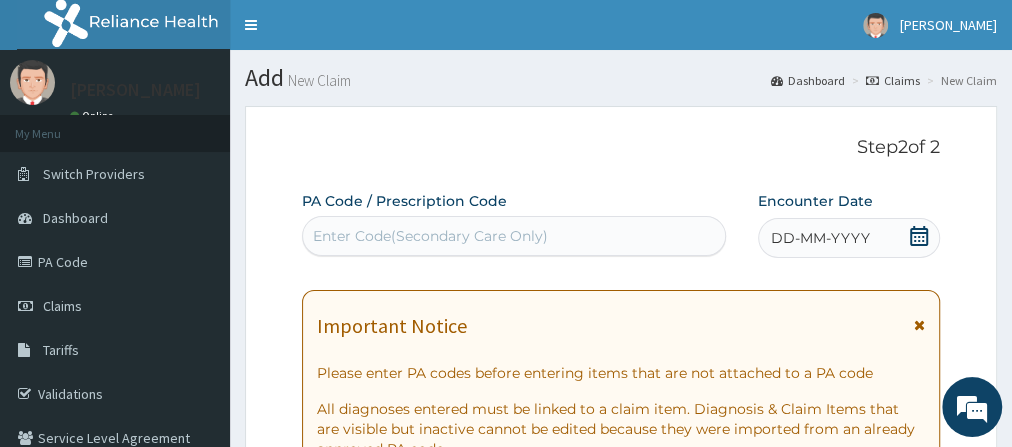 click on "Enter Code(Secondary Care Only)" at bounding box center [514, 236] 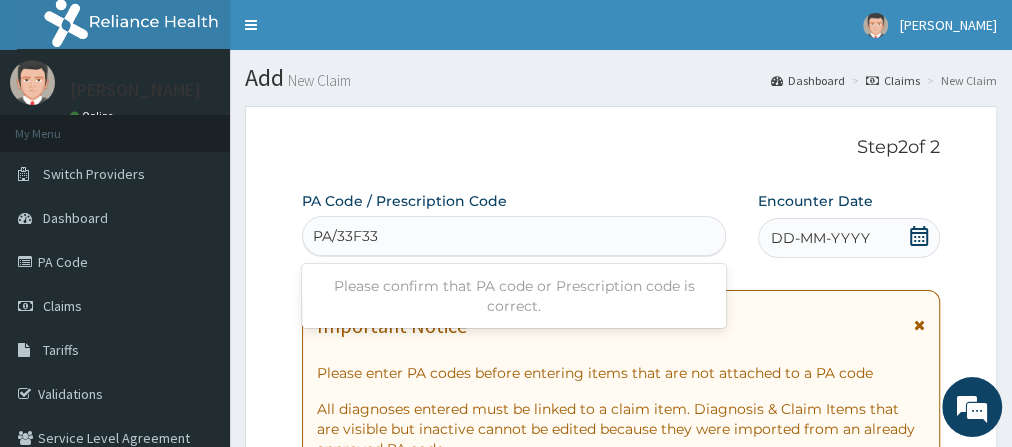 type on "PA/33F339" 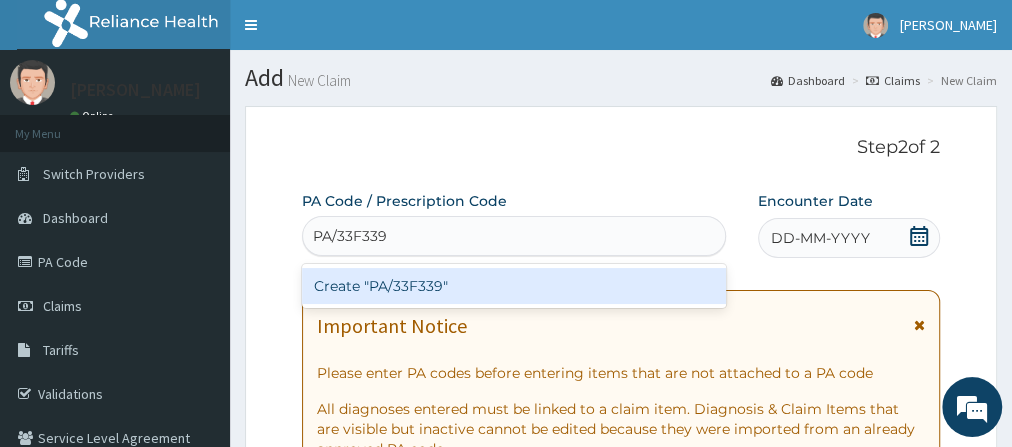 click on "Create "PA/33F339"" at bounding box center [514, 286] 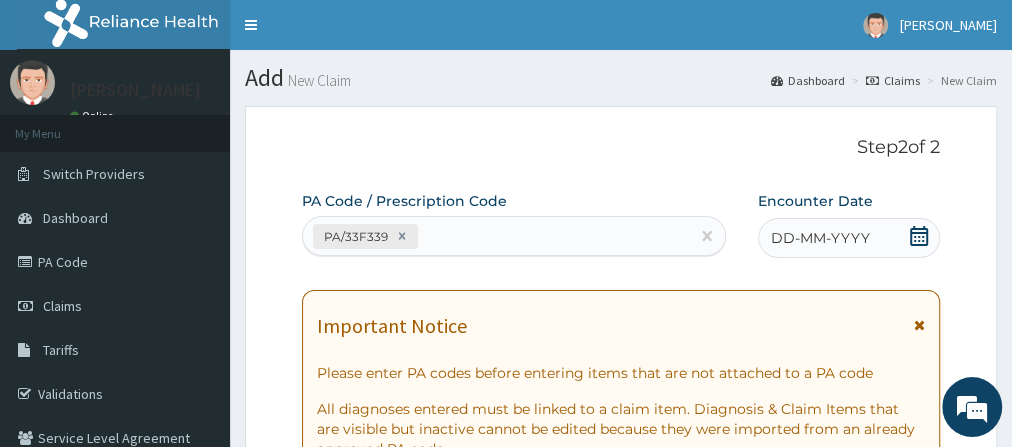 click at bounding box center [919, 238] 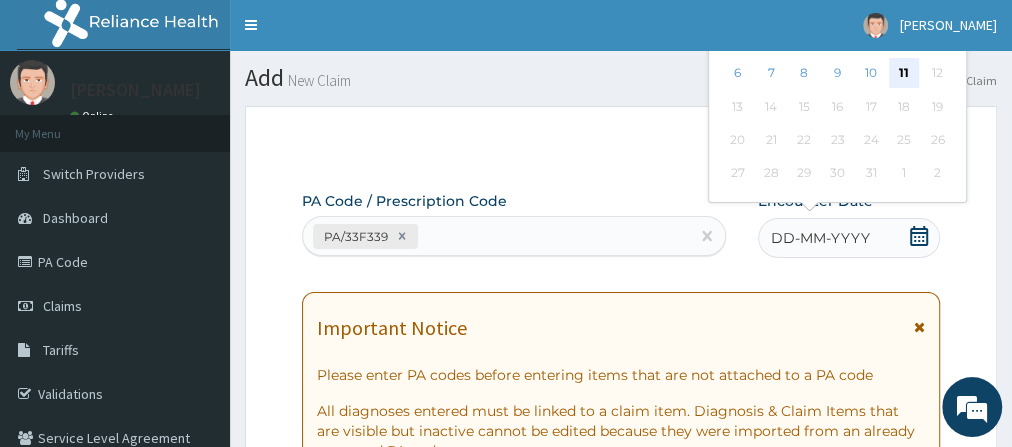 click on "11" at bounding box center [904, 74] 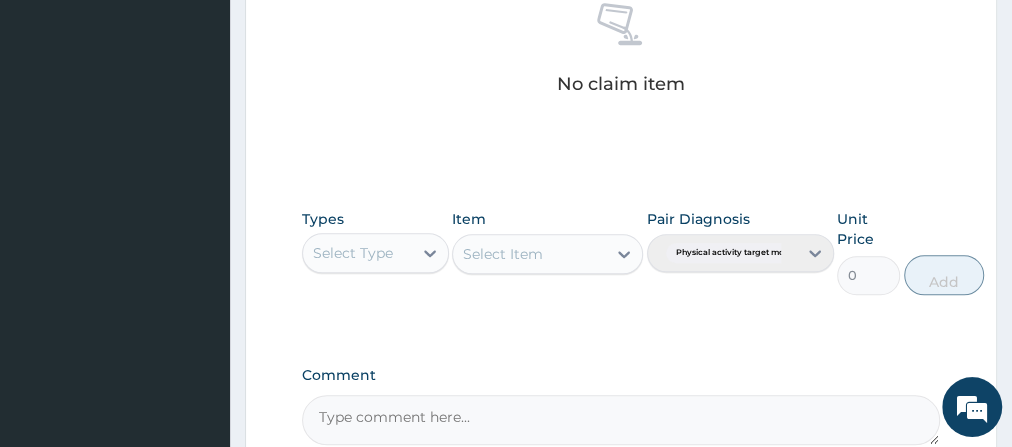 scroll, scrollTop: 834, scrollLeft: 0, axis: vertical 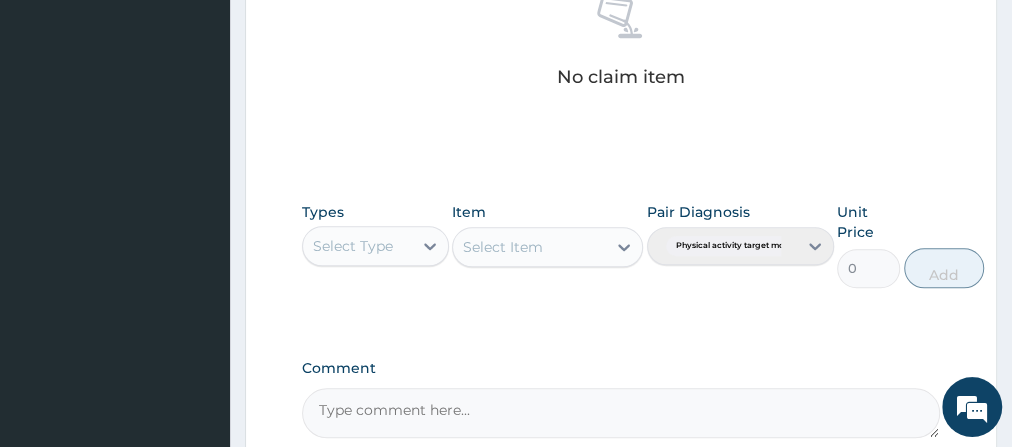 click on "Select Type" at bounding box center (357, 246) 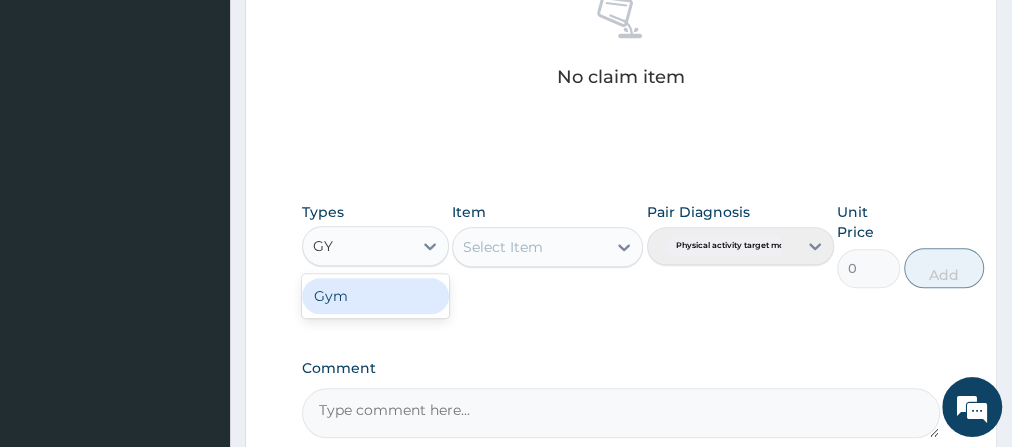 type on "GYM" 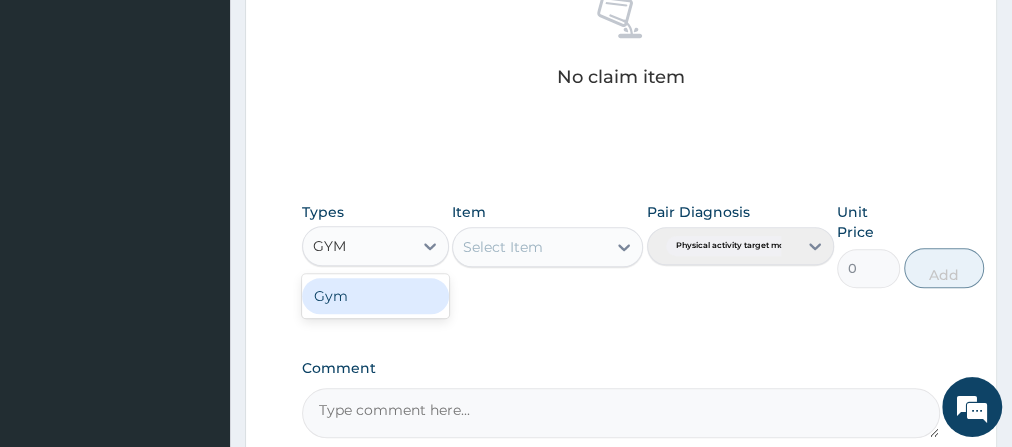 click on "Gym" at bounding box center [375, 296] 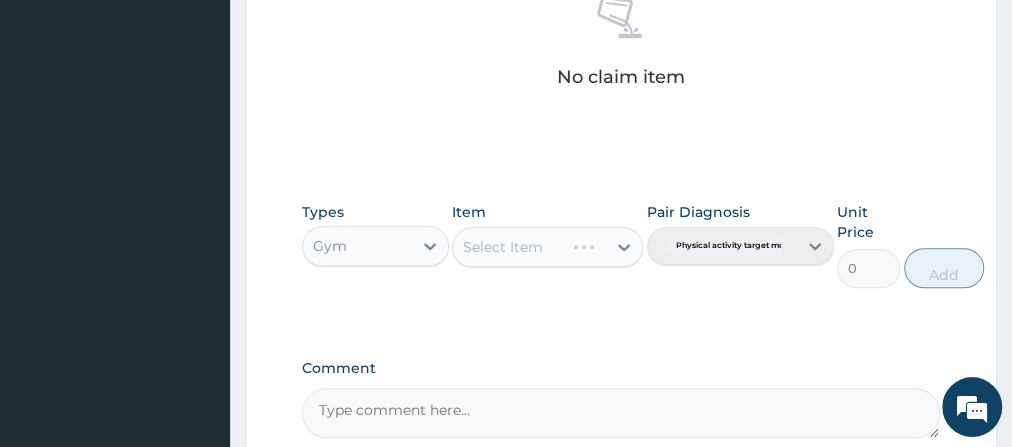 type 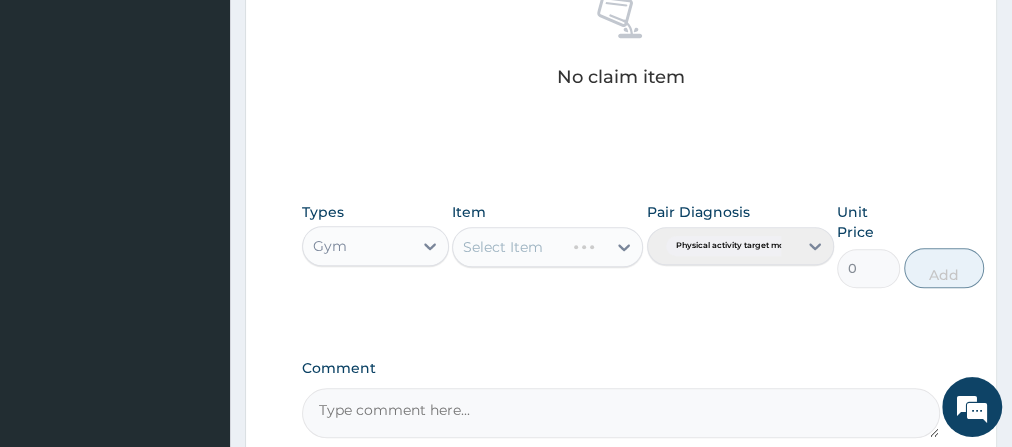 click on "Select Item" at bounding box center [547, 247] 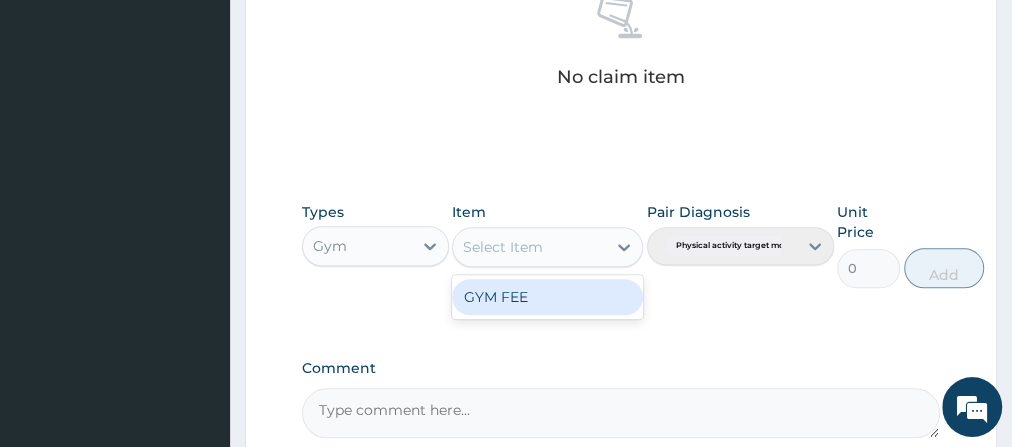 click on "Select Item" at bounding box center [503, 247] 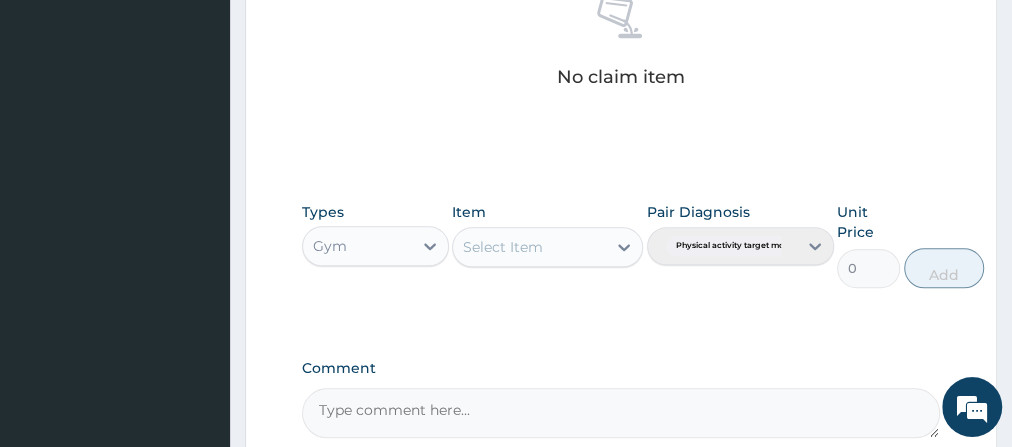 drag, startPoint x: 525, startPoint y: 318, endPoint x: 564, endPoint y: 302, distance: 42.154476 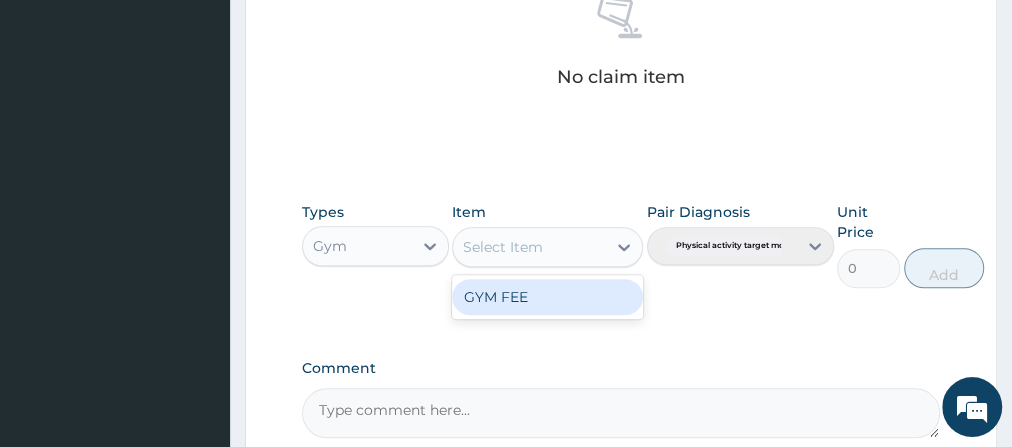 click on "GYM FEE" at bounding box center [547, 297] 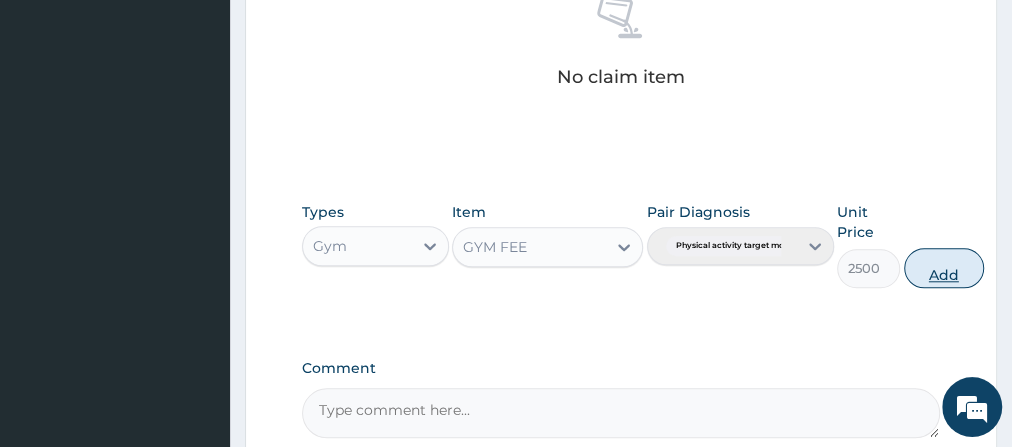 click on "Add" at bounding box center [944, 268] 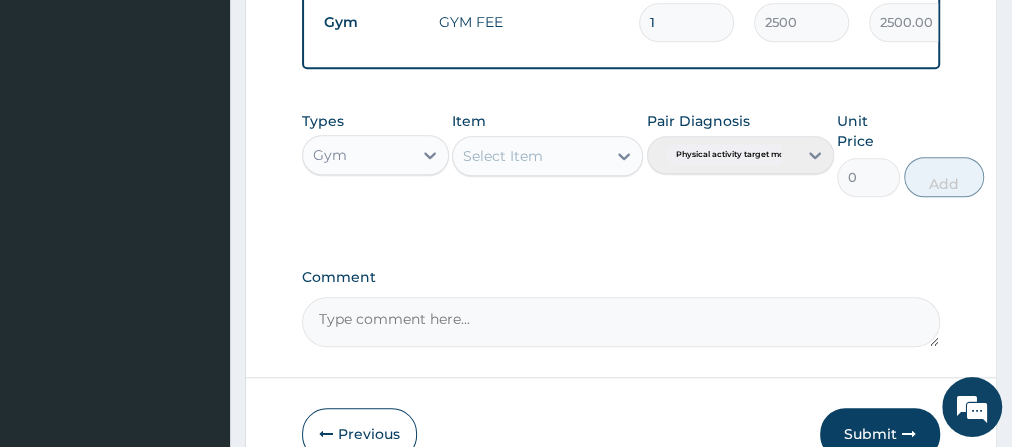 scroll, scrollTop: 946, scrollLeft: 0, axis: vertical 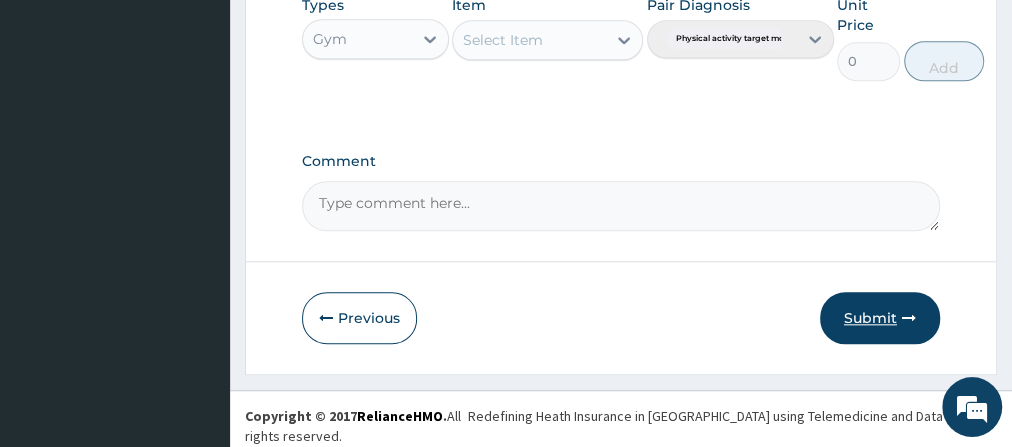 click on "Submit" at bounding box center (880, 318) 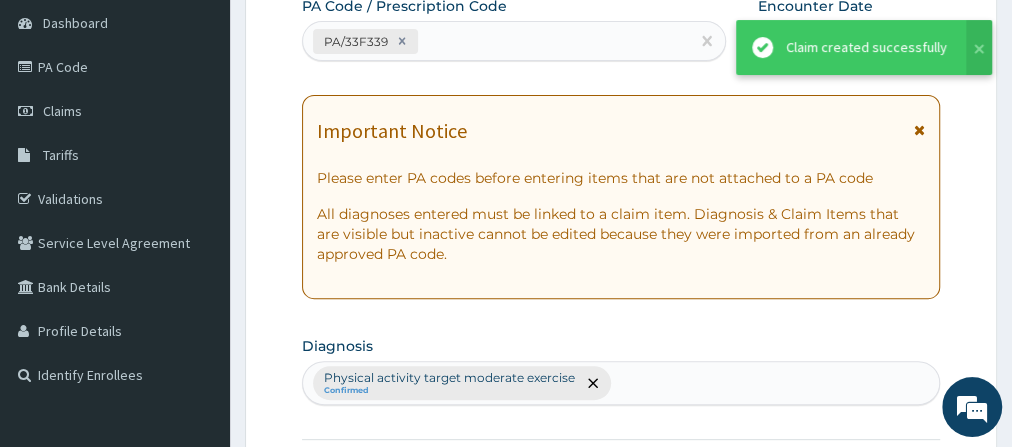 scroll, scrollTop: 946, scrollLeft: 0, axis: vertical 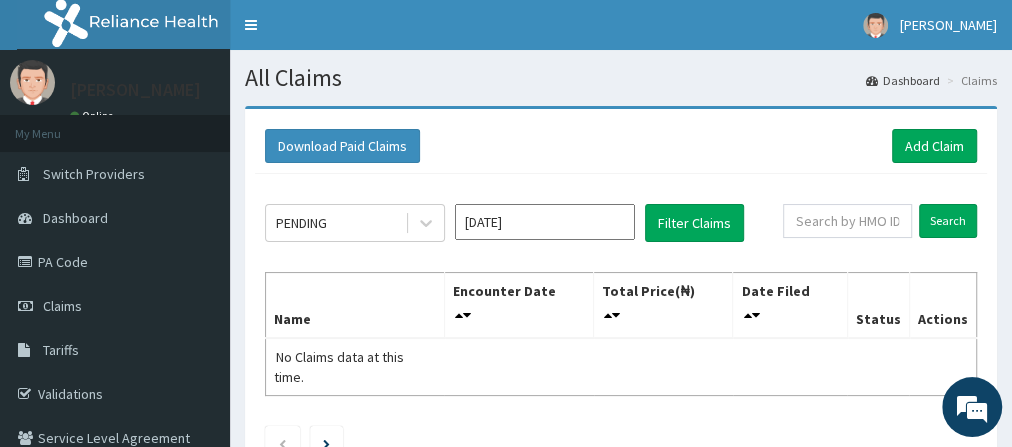 click on "Download Paid Claims Add Claim" at bounding box center (621, 146) 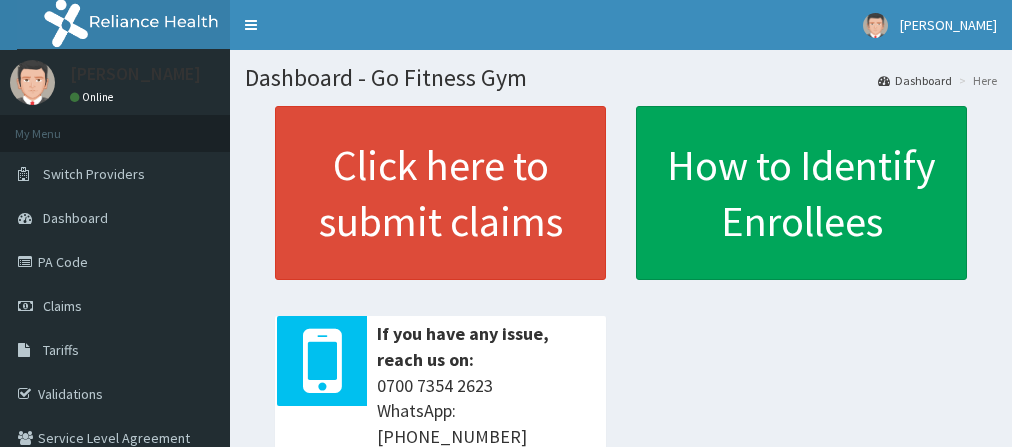 scroll, scrollTop: 0, scrollLeft: 0, axis: both 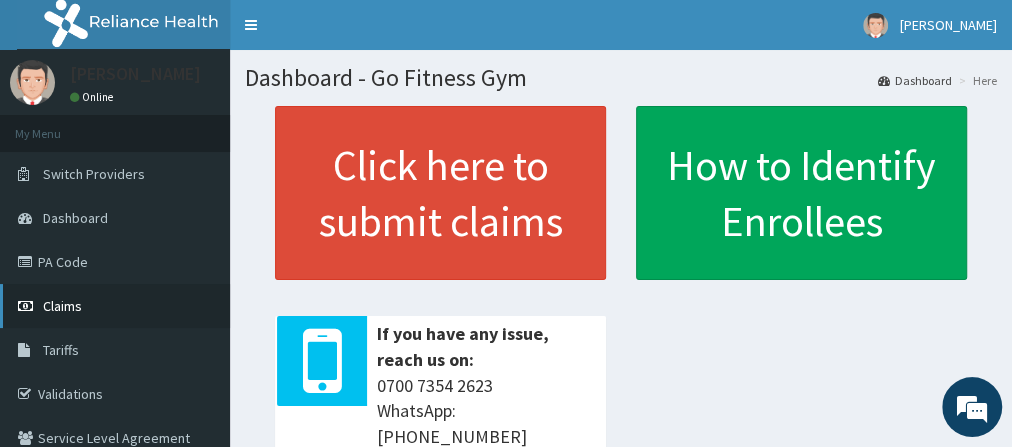click on "Claims" at bounding box center (115, 306) 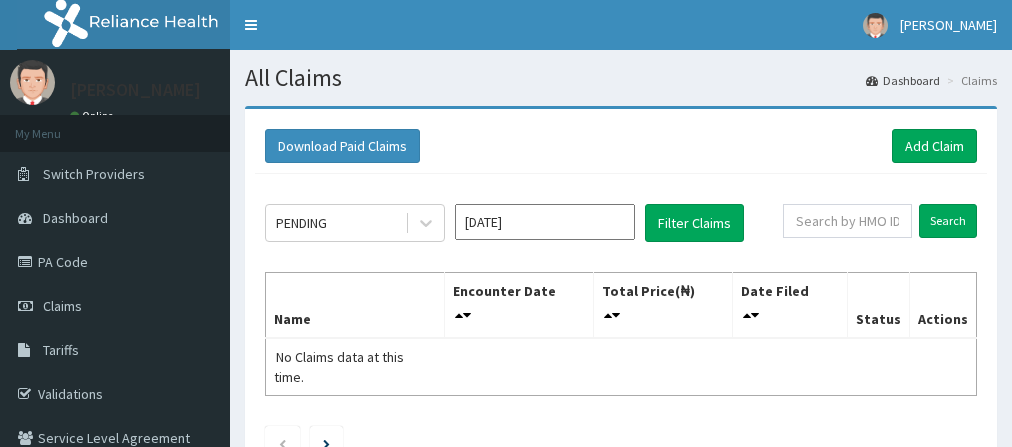 scroll, scrollTop: 0, scrollLeft: 0, axis: both 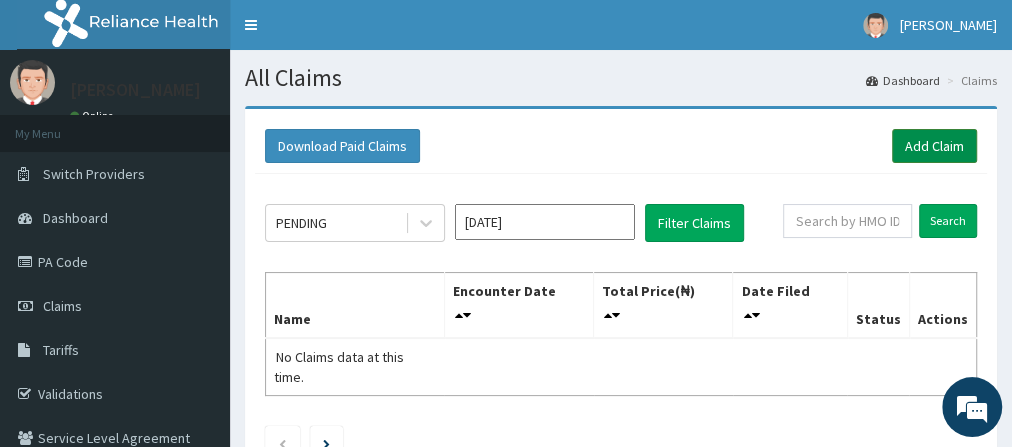 click on "Add Claim" at bounding box center (934, 146) 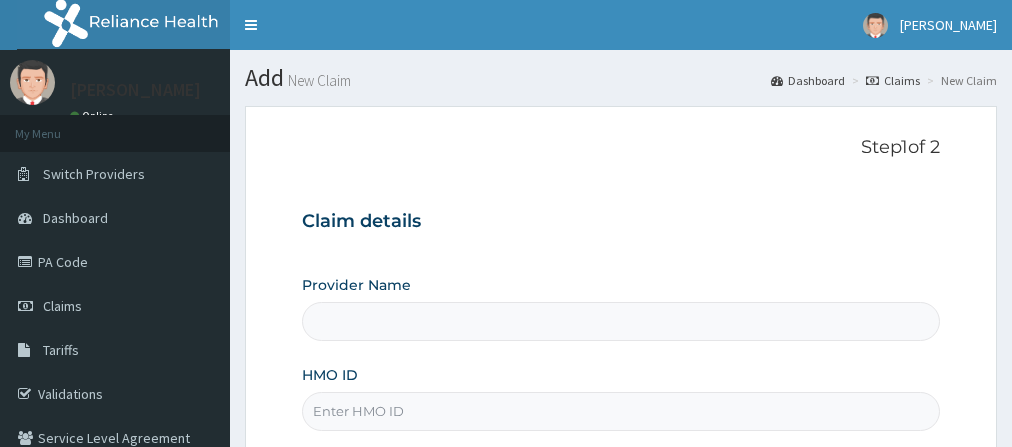 scroll, scrollTop: 0, scrollLeft: 0, axis: both 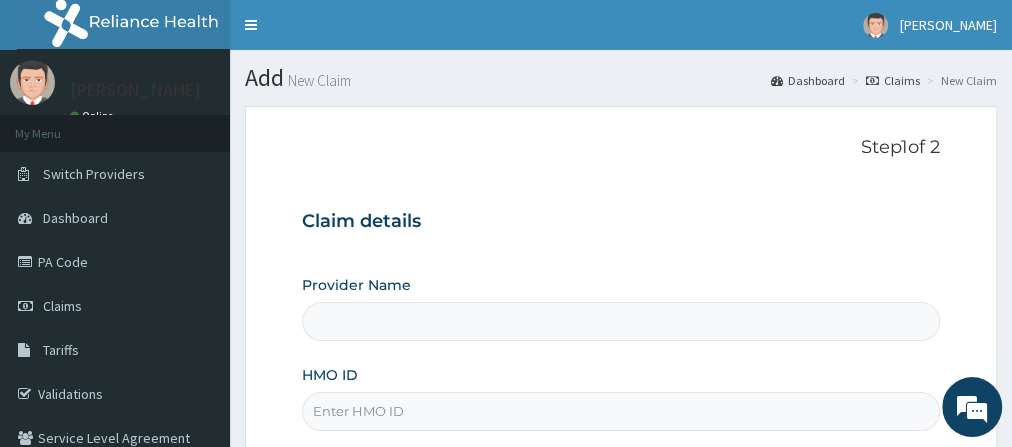 click on "HMO ID" at bounding box center (621, 411) 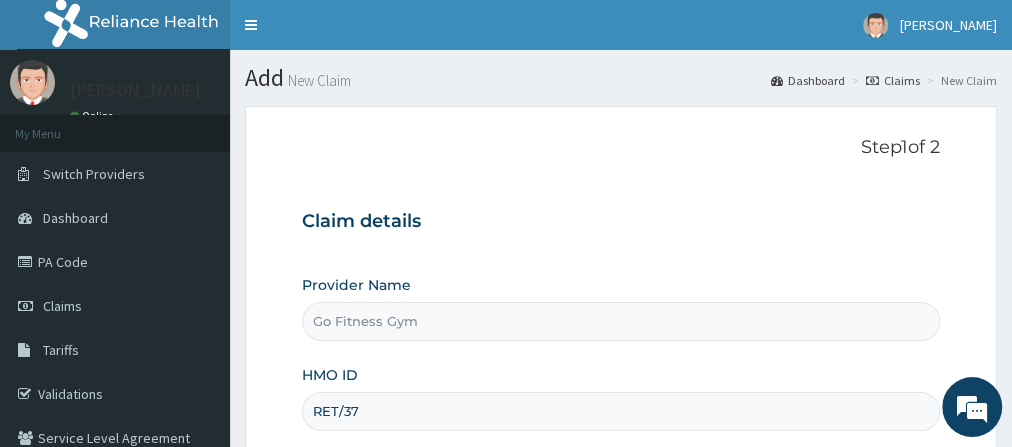 scroll, scrollTop: 0, scrollLeft: 0, axis: both 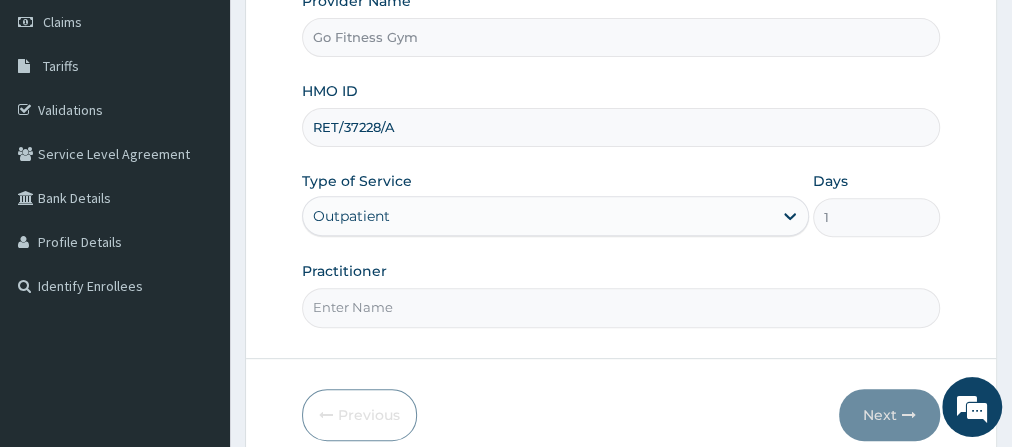 type on "RET/37228/A" 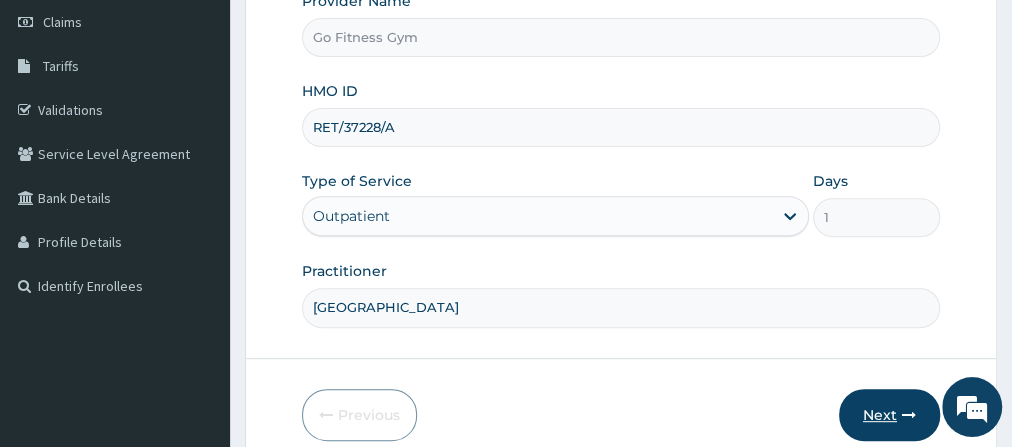click on "Next" at bounding box center (889, 415) 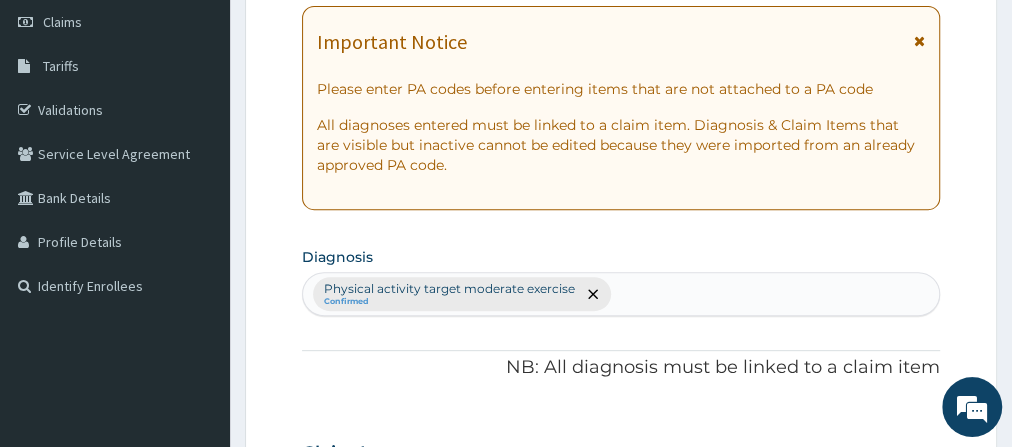 scroll, scrollTop: 0, scrollLeft: 0, axis: both 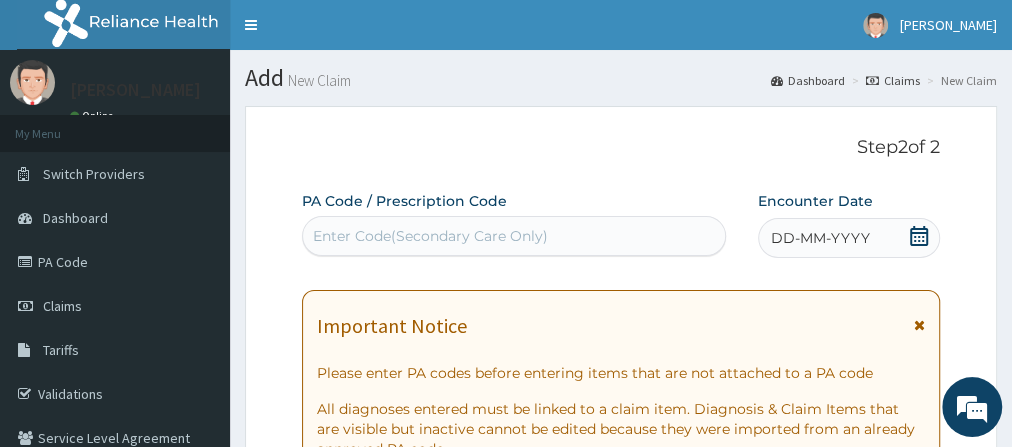 click on "Enter Code(Secondary Care Only)" at bounding box center [430, 236] 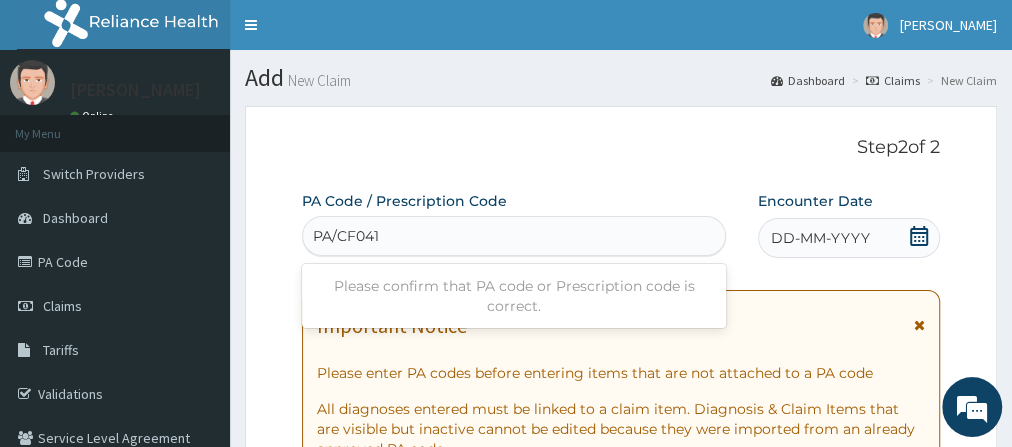 type on "PA/CF0410" 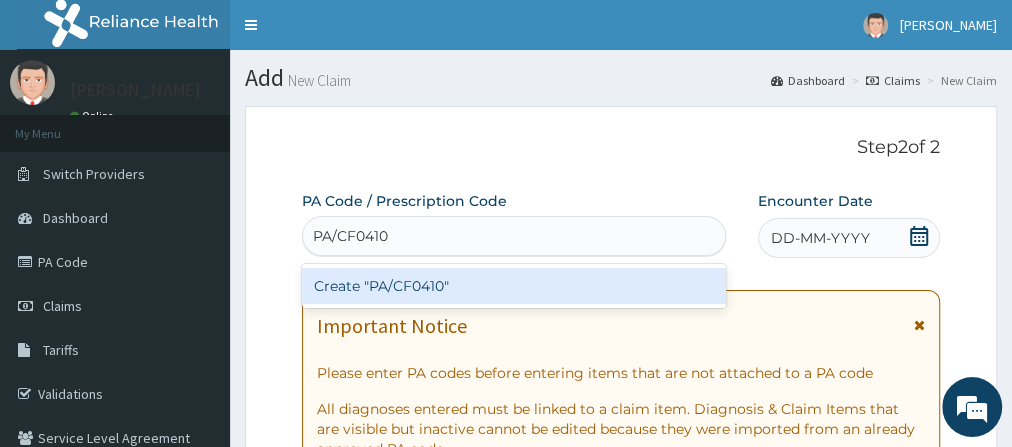 click on "Create "PA/CF0410"" at bounding box center [514, 286] 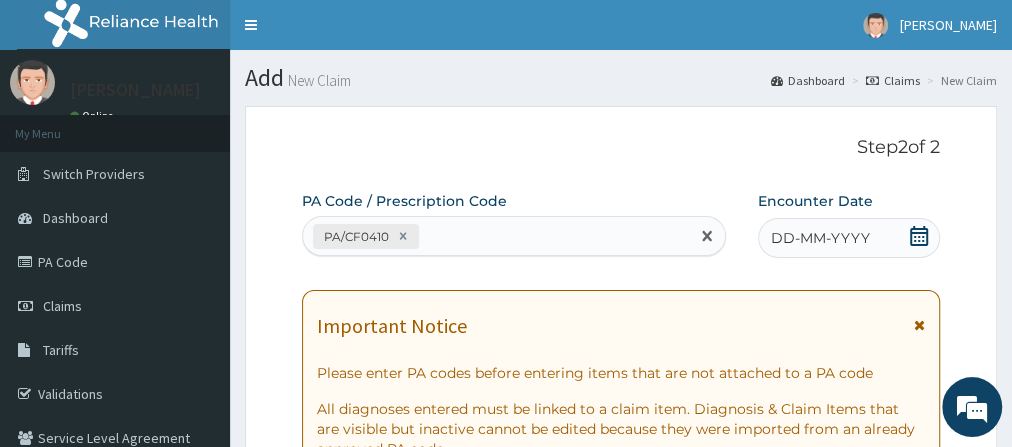 click 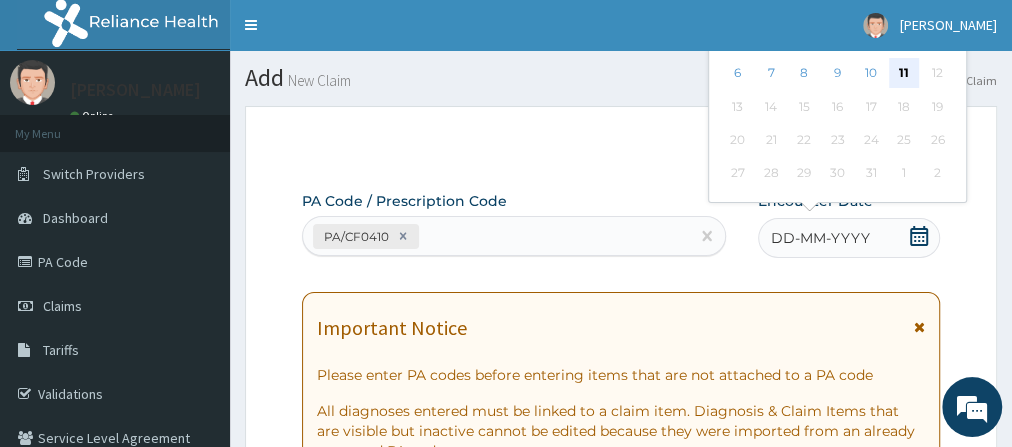 click on "11" at bounding box center [904, 74] 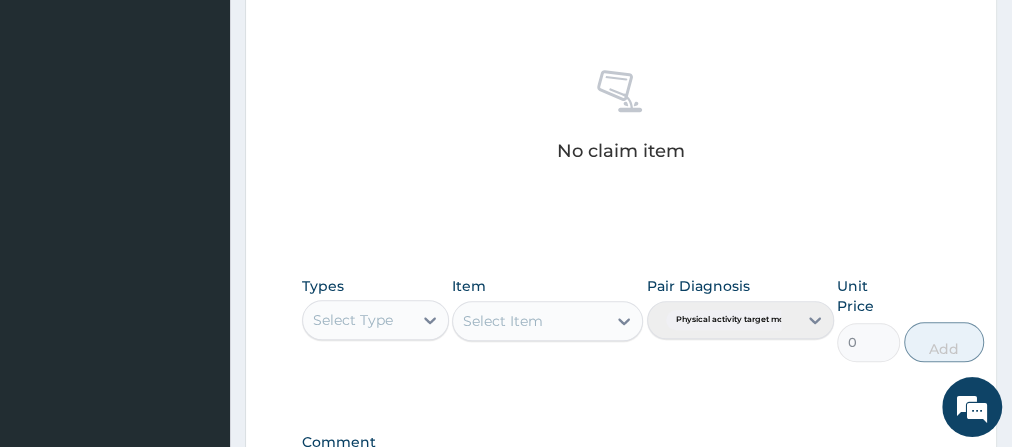scroll, scrollTop: 824, scrollLeft: 0, axis: vertical 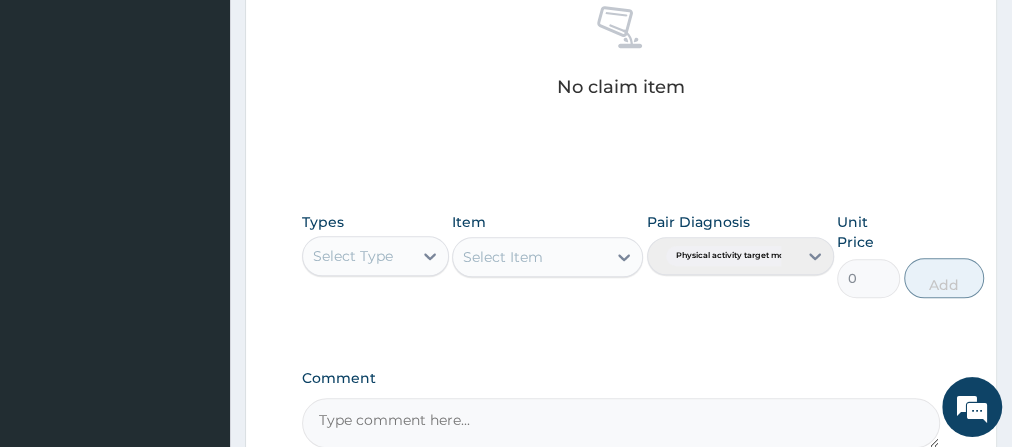 click on "Select Type" at bounding box center [357, 256] 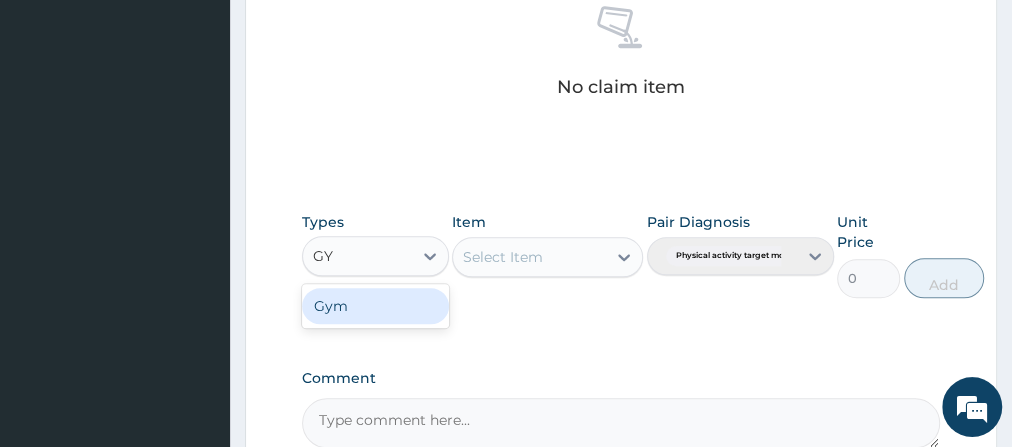 type on "GYM" 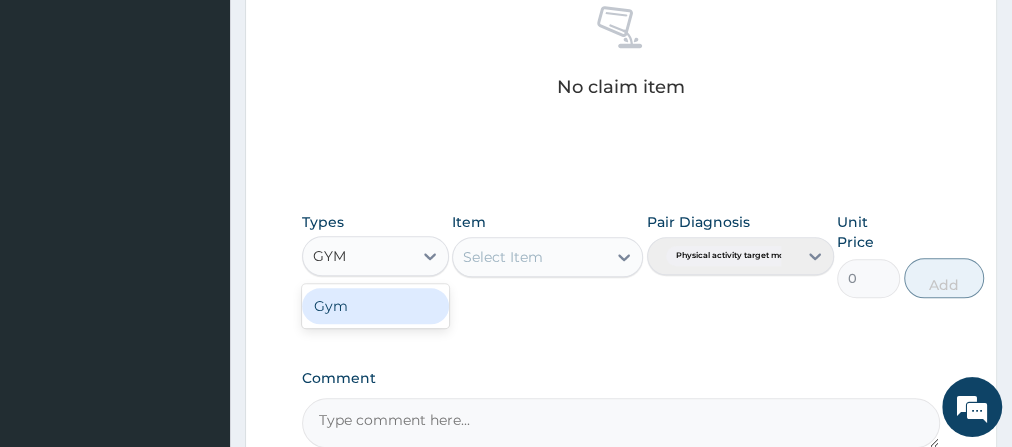 click on "Gym" at bounding box center (375, 306) 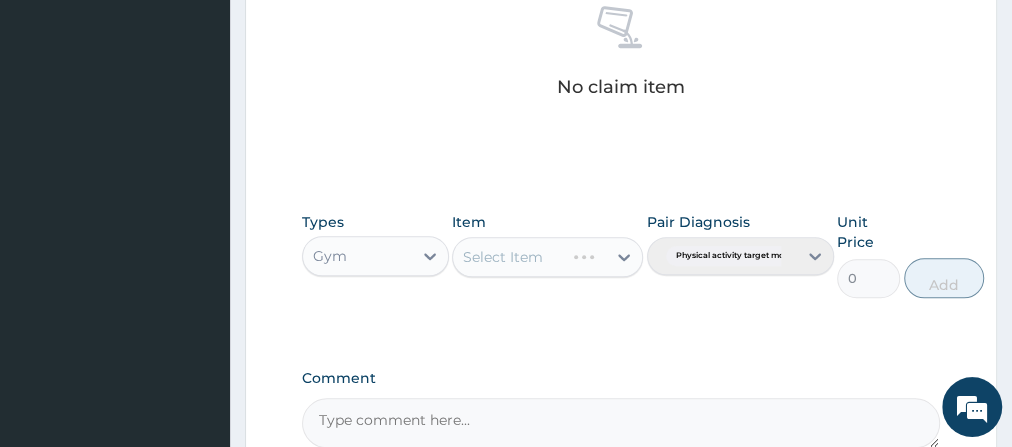 click on "Select Item" at bounding box center [547, 257] 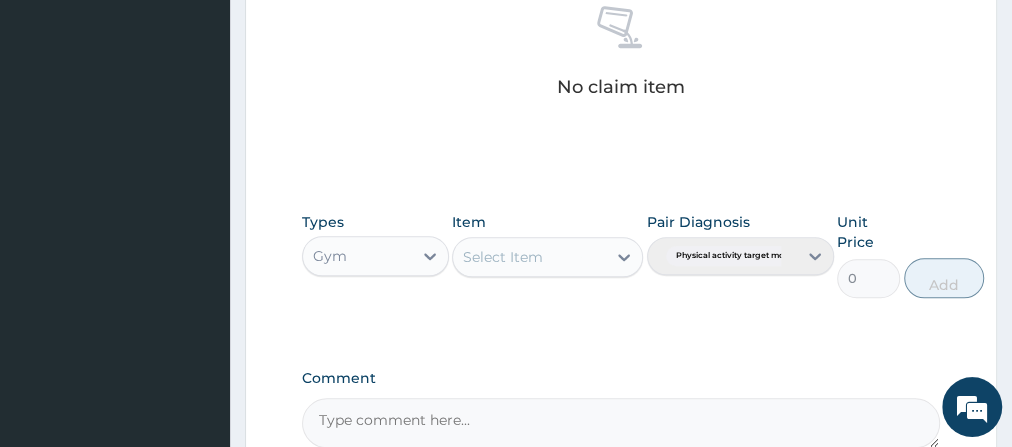 click on "Select Item" at bounding box center (529, 257) 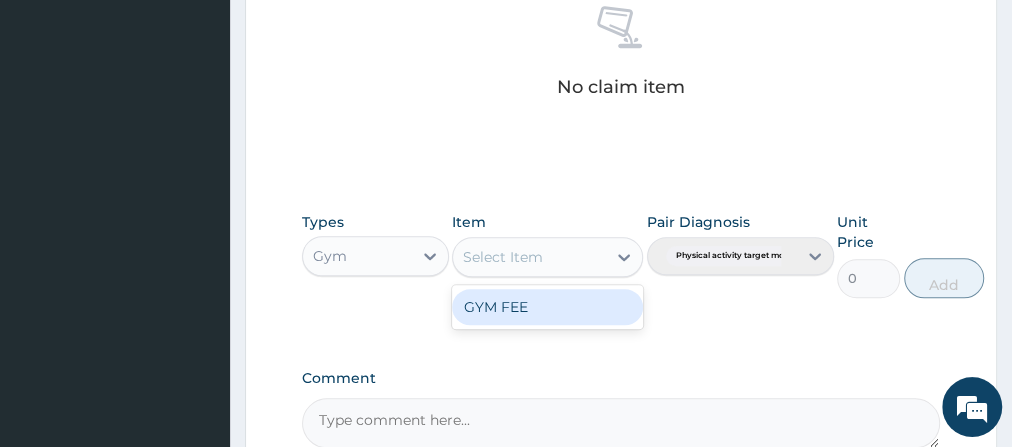 click on "GYM FEE" at bounding box center (547, 307) 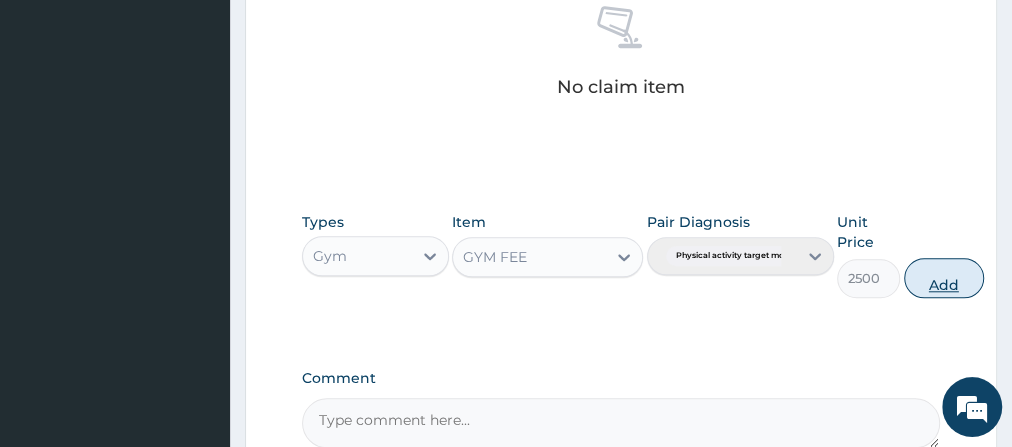 click on "Add" at bounding box center [944, 278] 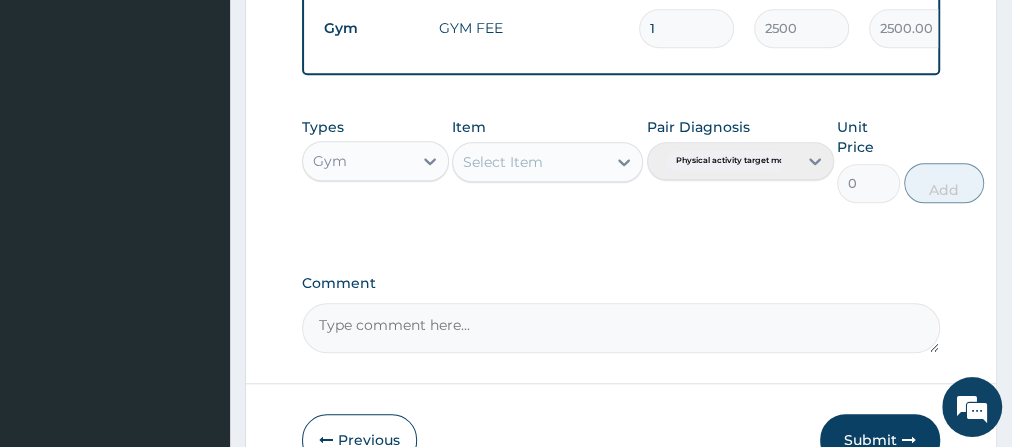 scroll, scrollTop: 946, scrollLeft: 0, axis: vertical 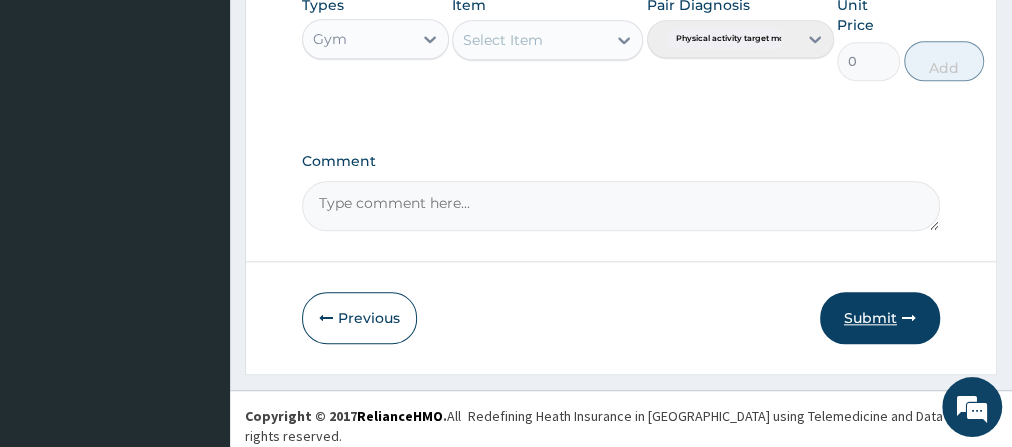 click on "Submit" at bounding box center (880, 318) 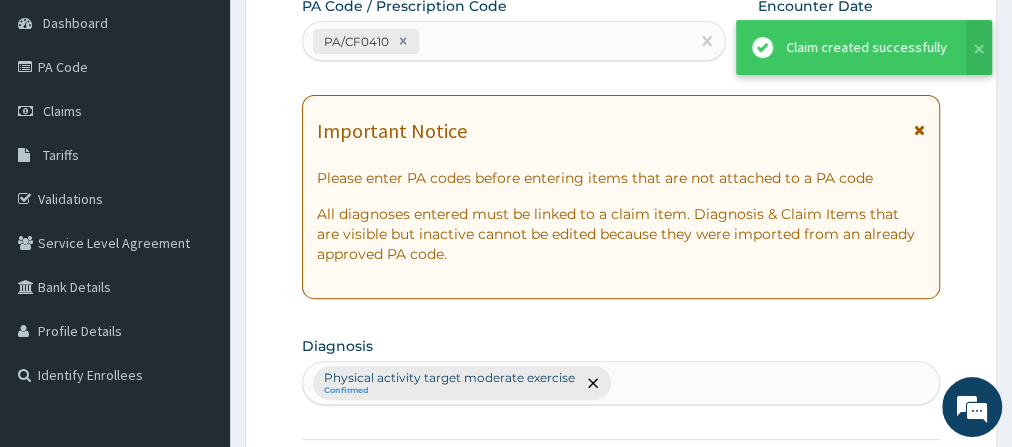scroll, scrollTop: 946, scrollLeft: 0, axis: vertical 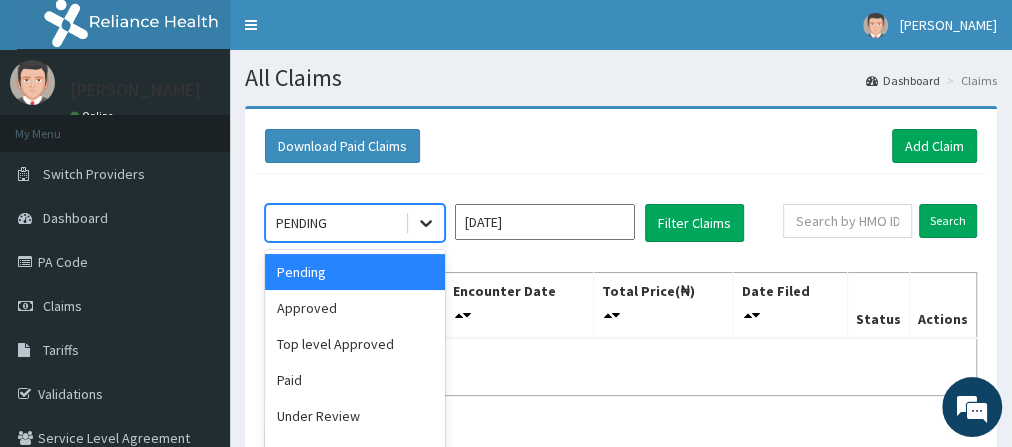 drag, startPoint x: 412, startPoint y: 218, endPoint x: 423, endPoint y: 223, distance: 12.083046 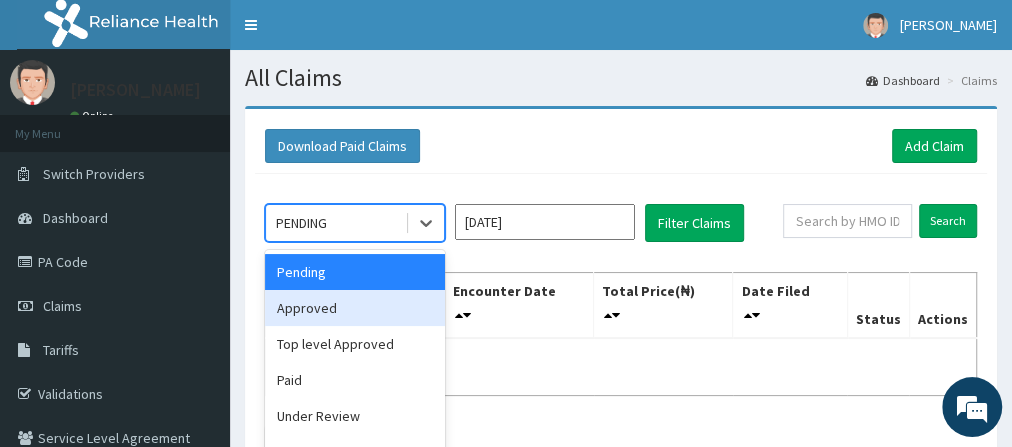 click on "Approved" at bounding box center (355, 308) 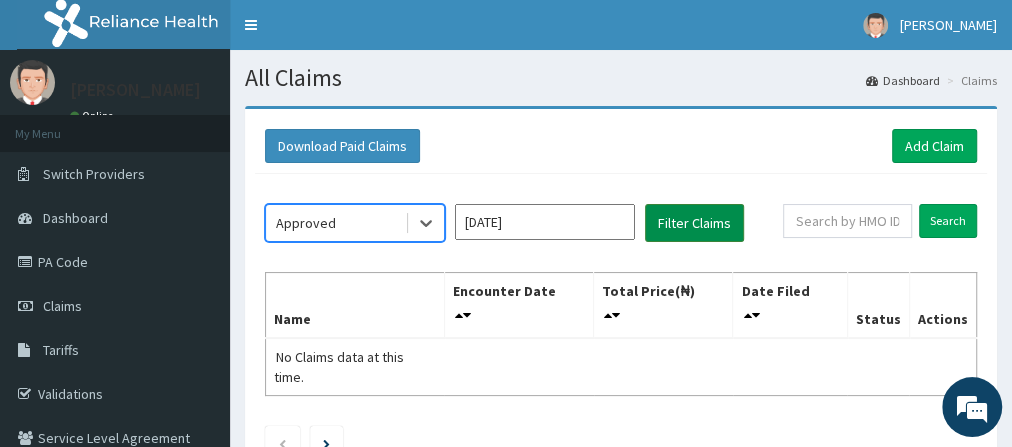 click on "Filter Claims" at bounding box center (694, 223) 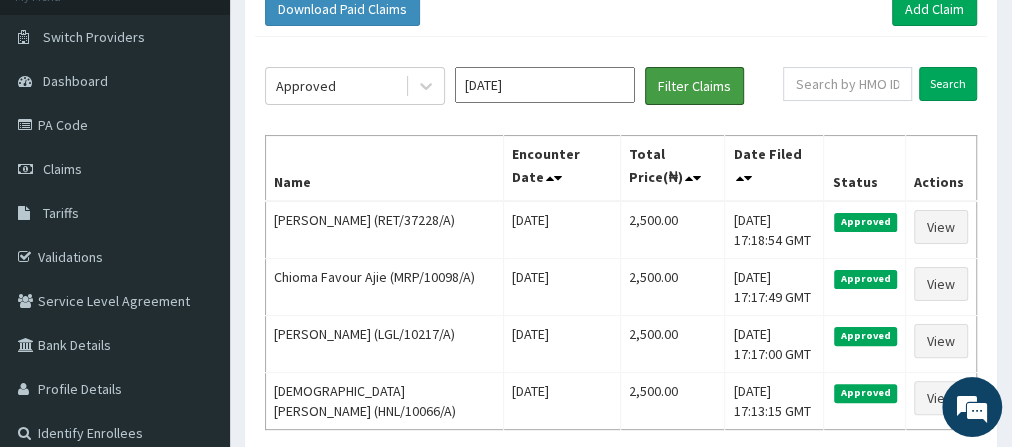scroll, scrollTop: 141, scrollLeft: 0, axis: vertical 